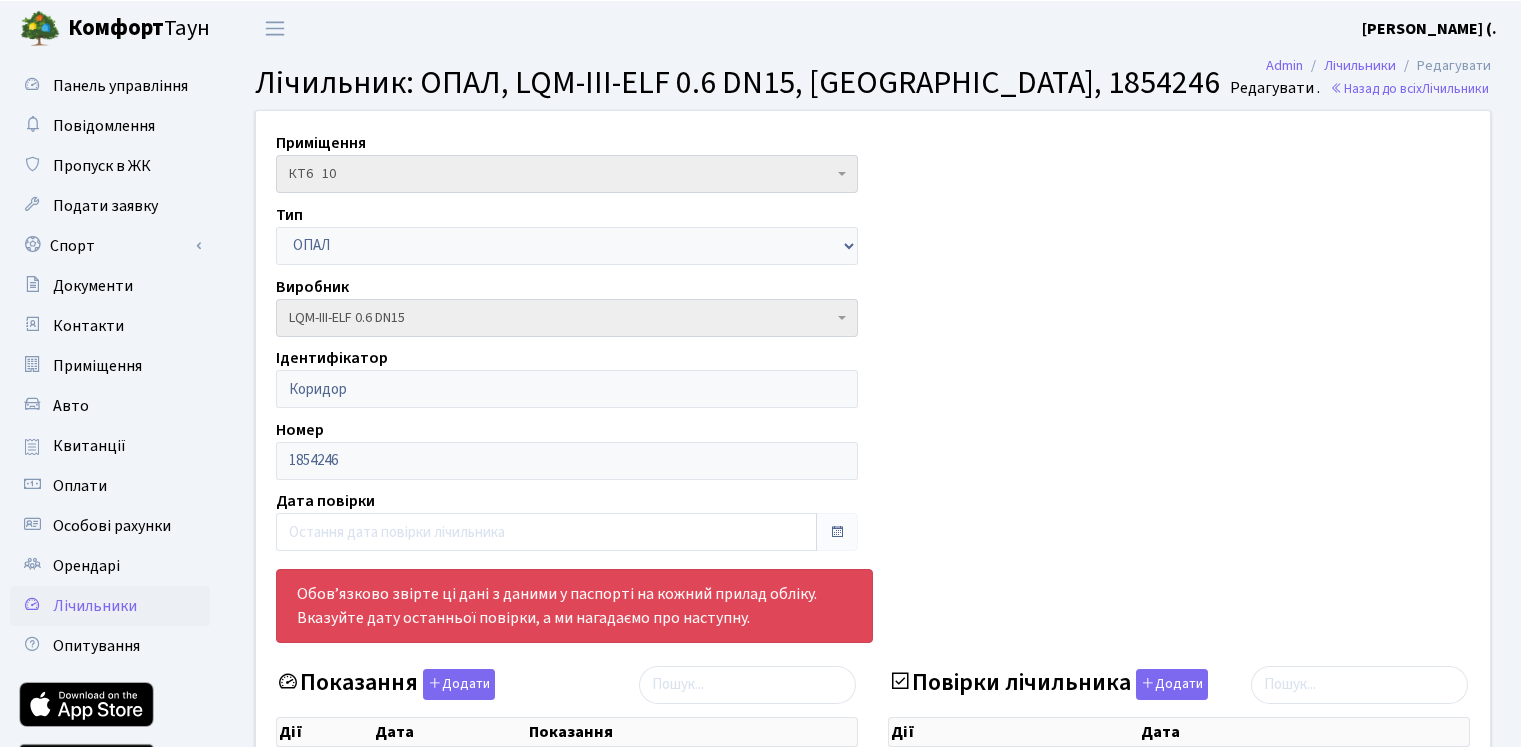 scroll, scrollTop: 0, scrollLeft: 0, axis: both 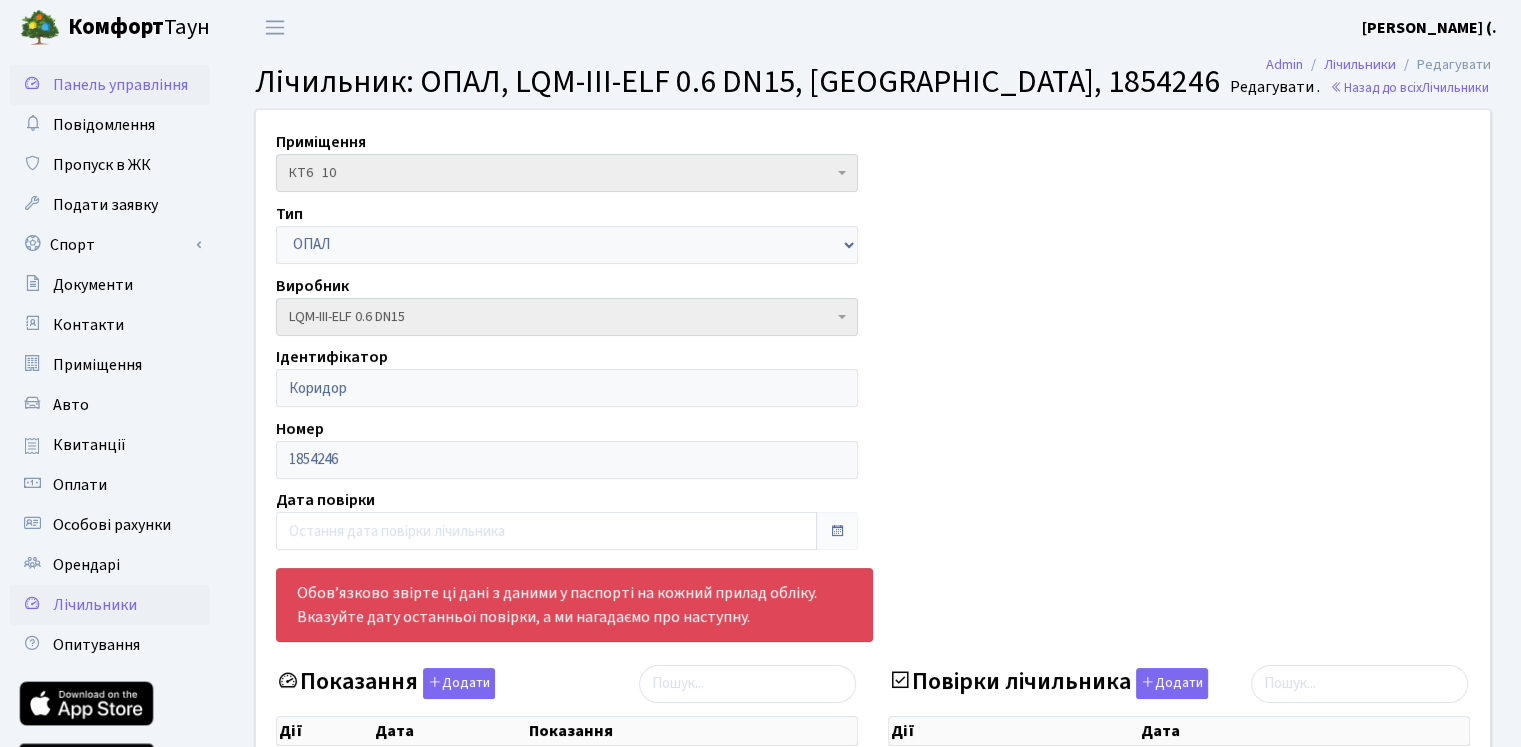 click on "Панель управління" at bounding box center [120, 85] 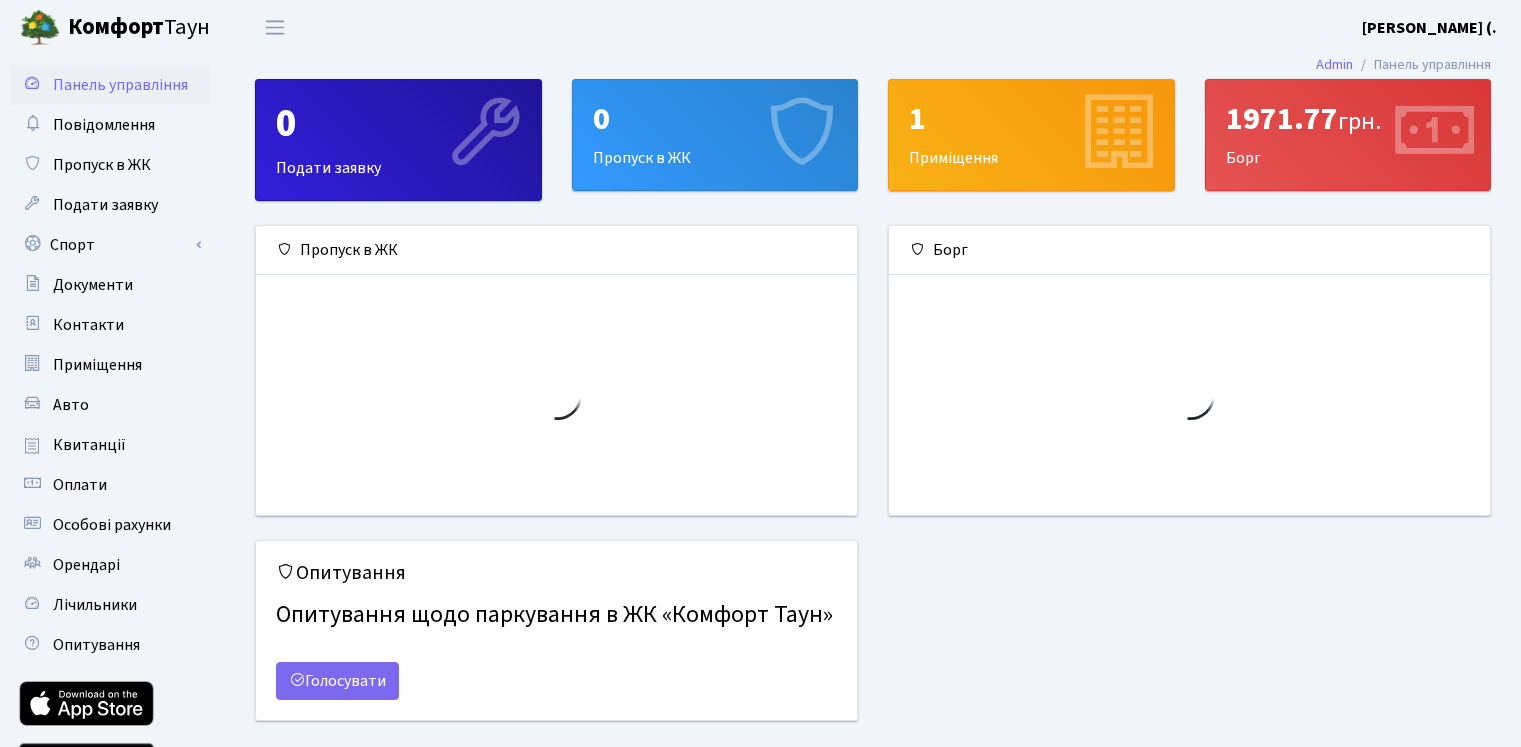 scroll, scrollTop: 0, scrollLeft: 0, axis: both 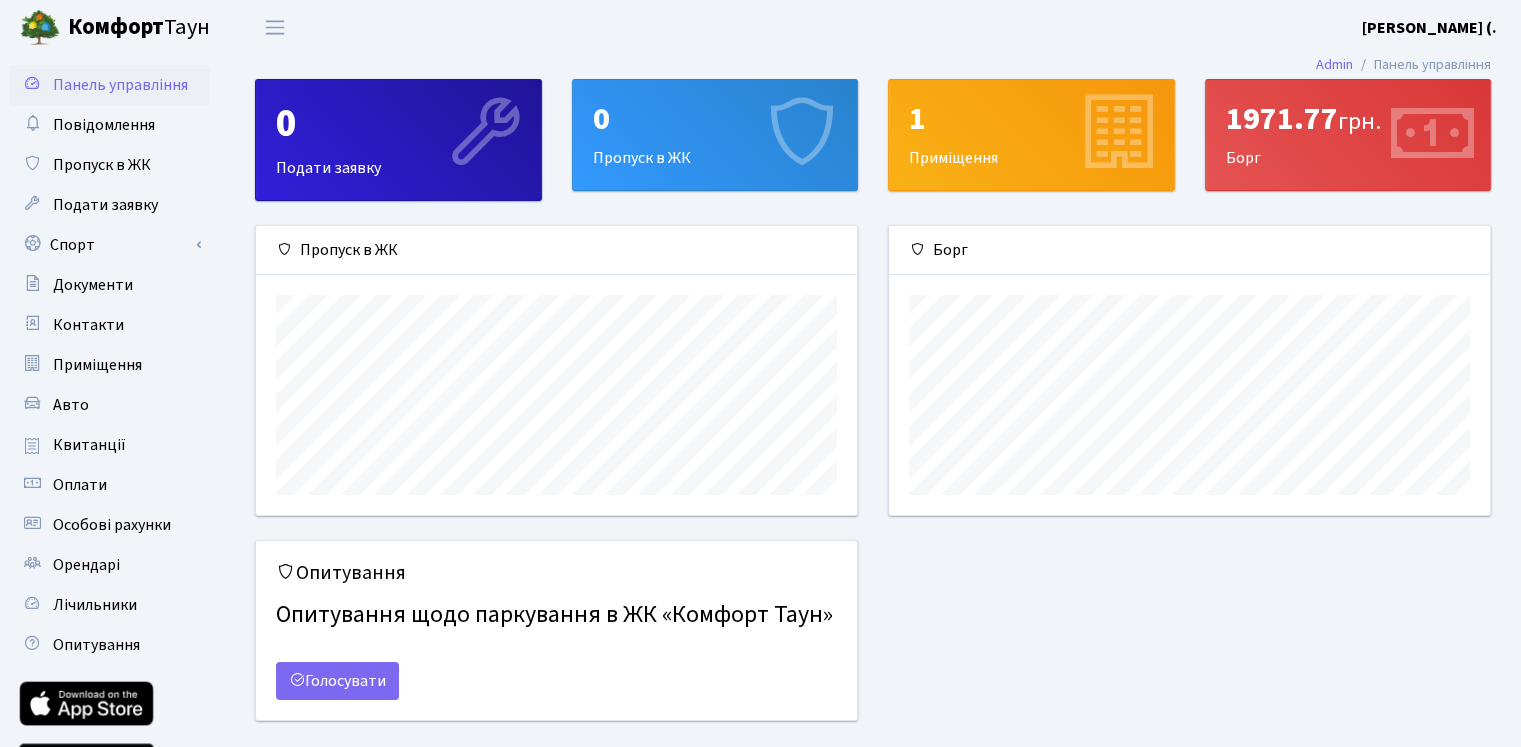 click on "1971.77  грн.
Борг" at bounding box center (1348, 135) 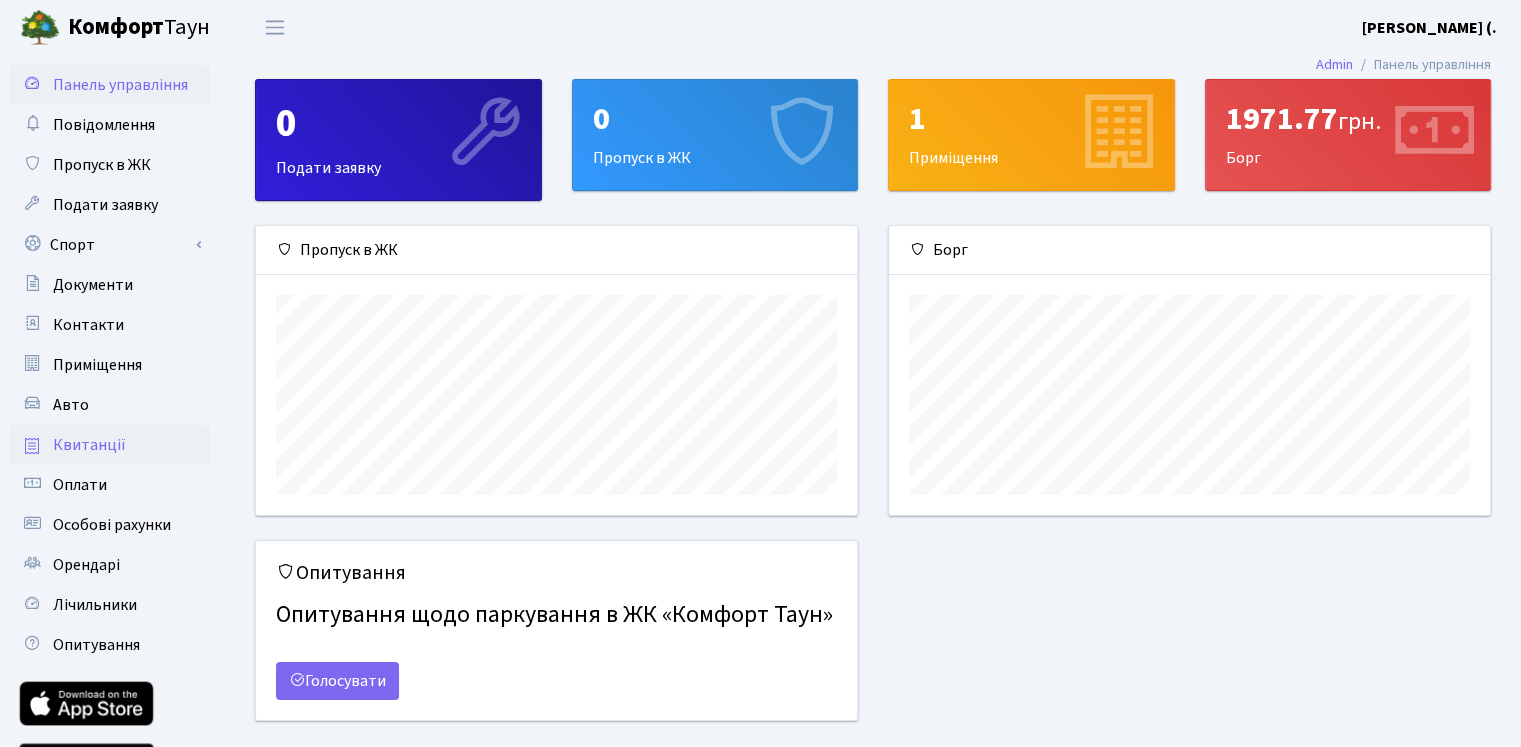 click on "Квитанції" at bounding box center [89, 445] 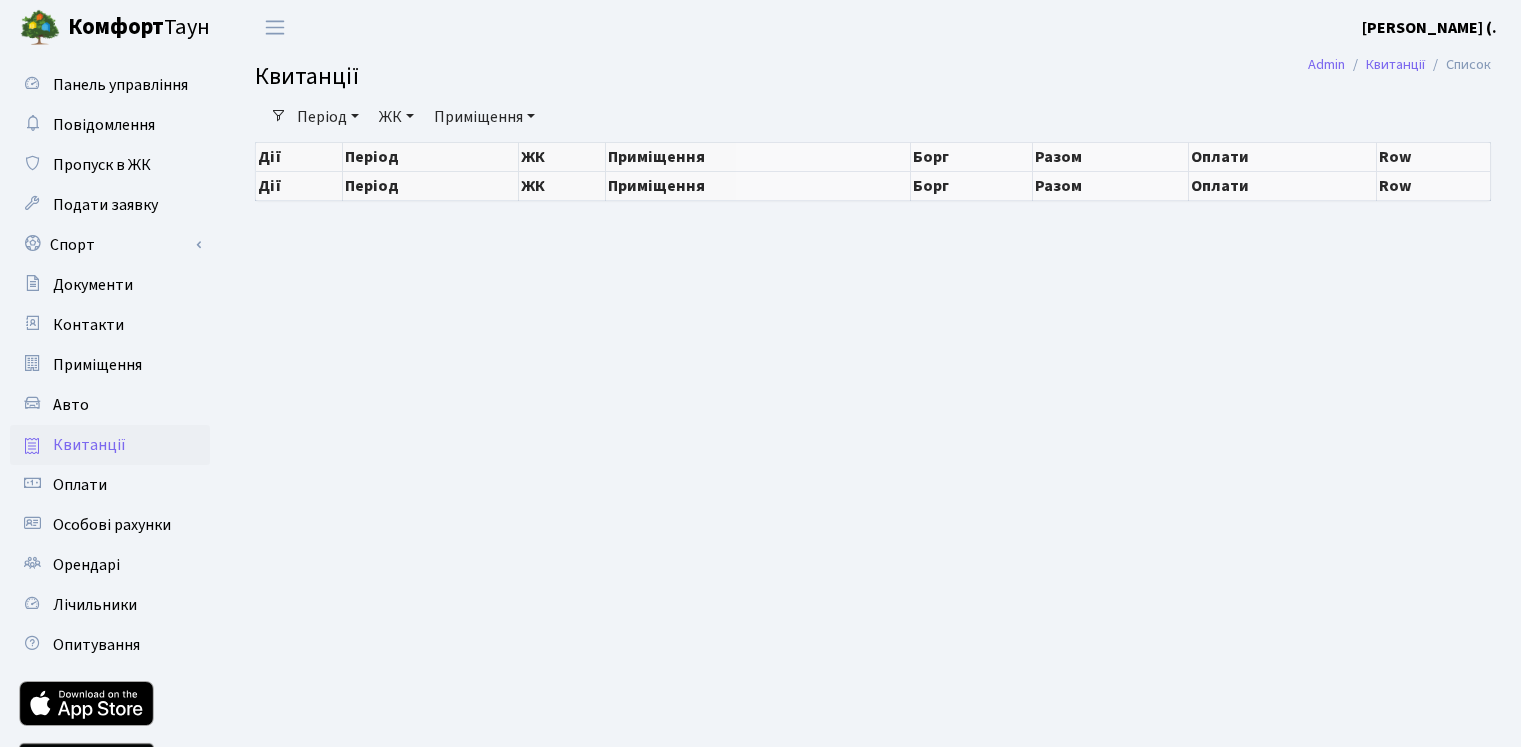 scroll, scrollTop: 0, scrollLeft: 0, axis: both 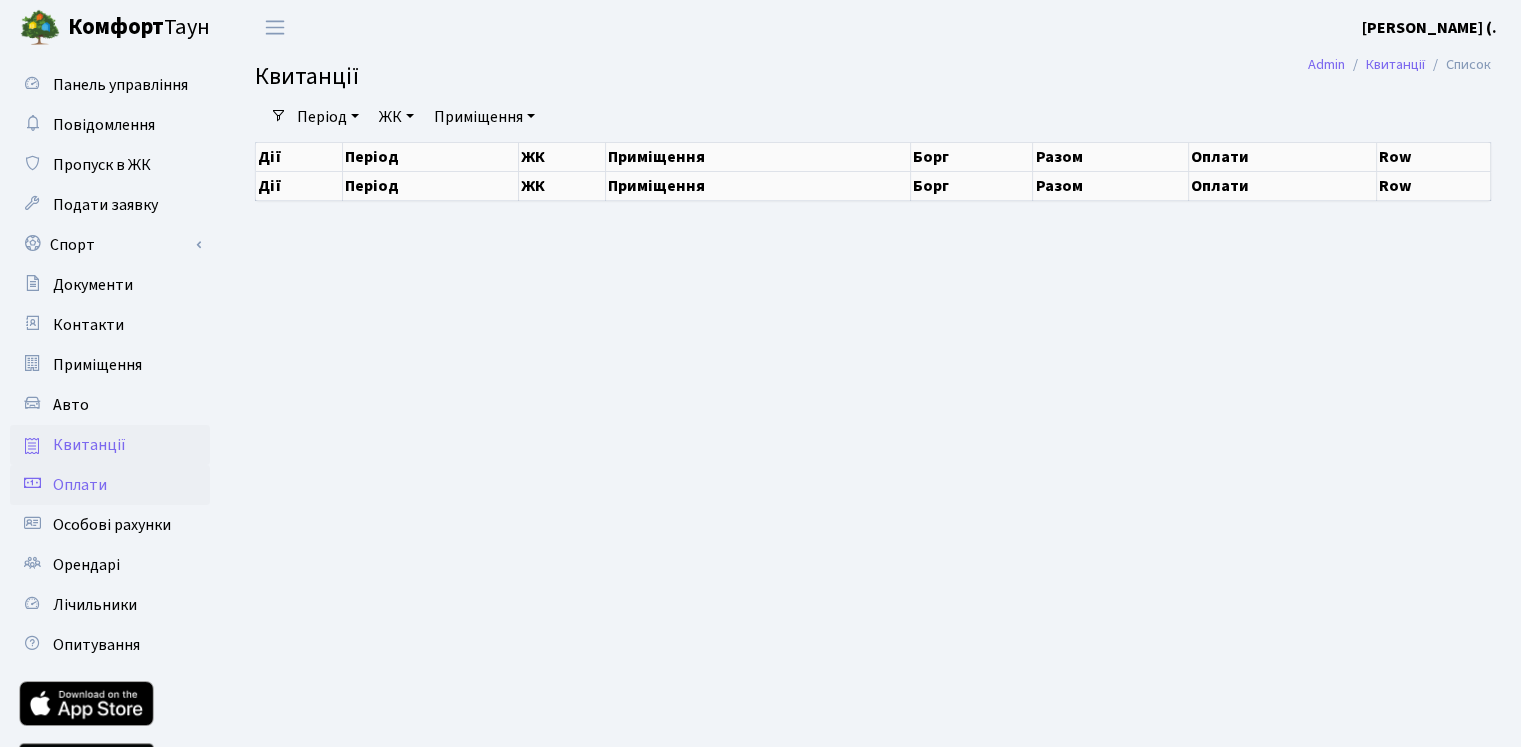 select on "25" 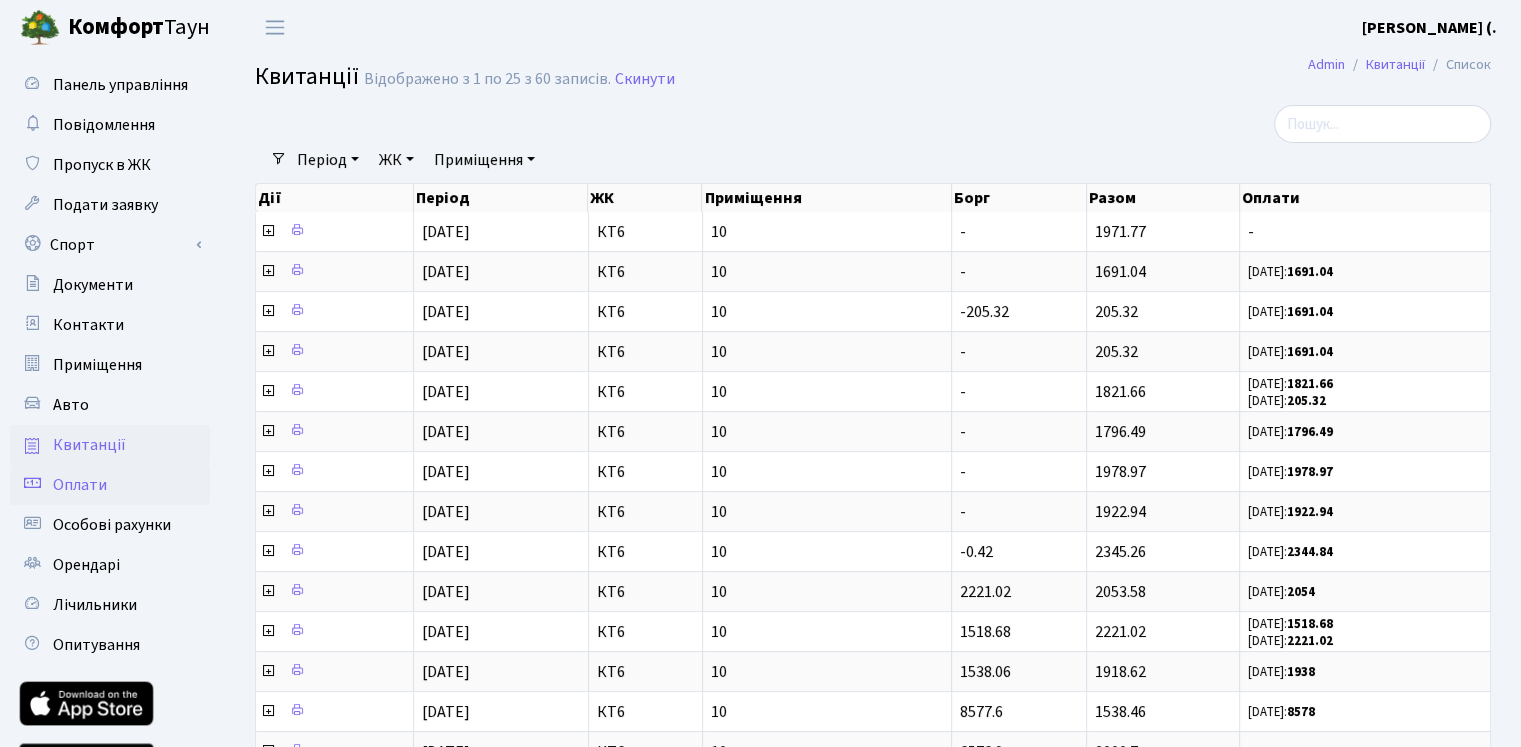 click on "Оплати" at bounding box center (80, 485) 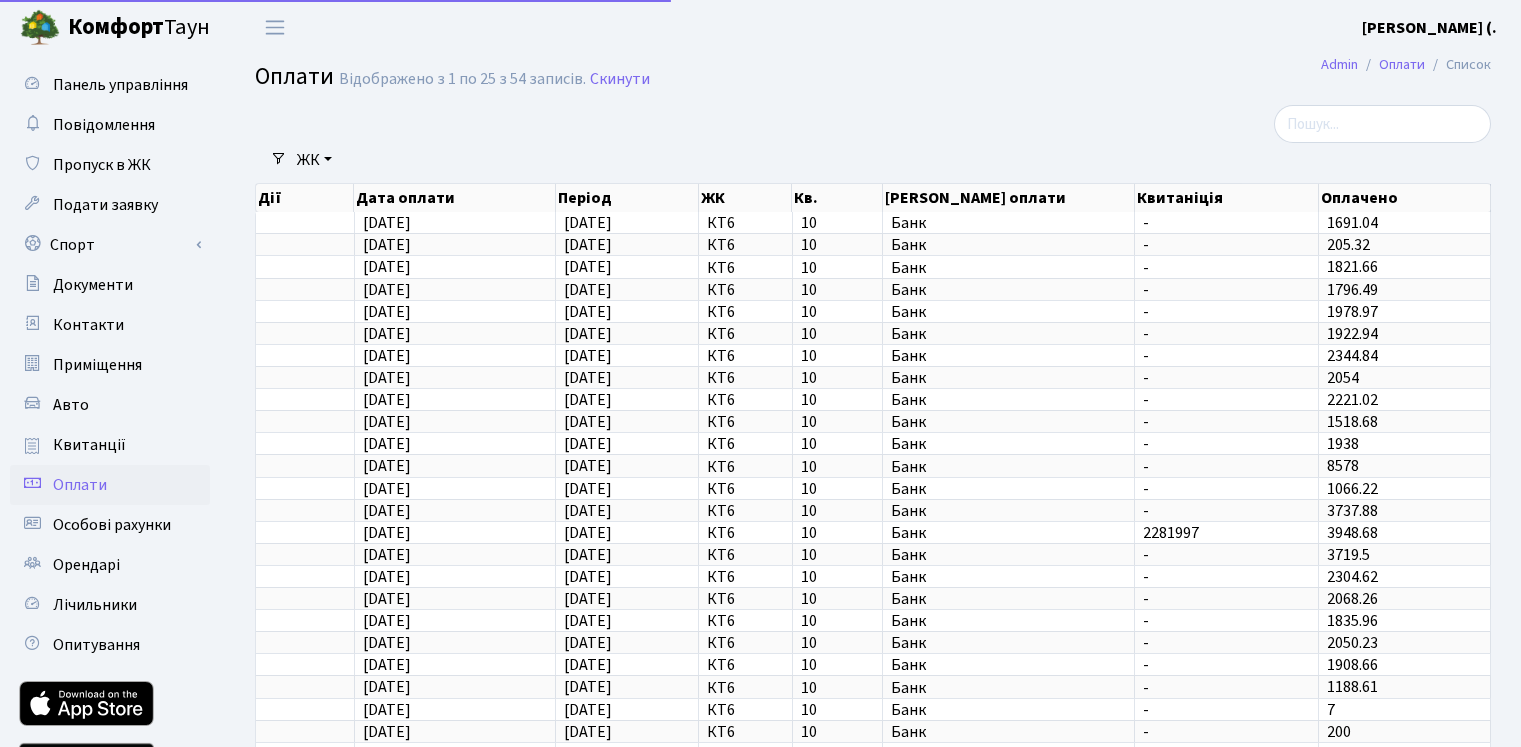 select on "25" 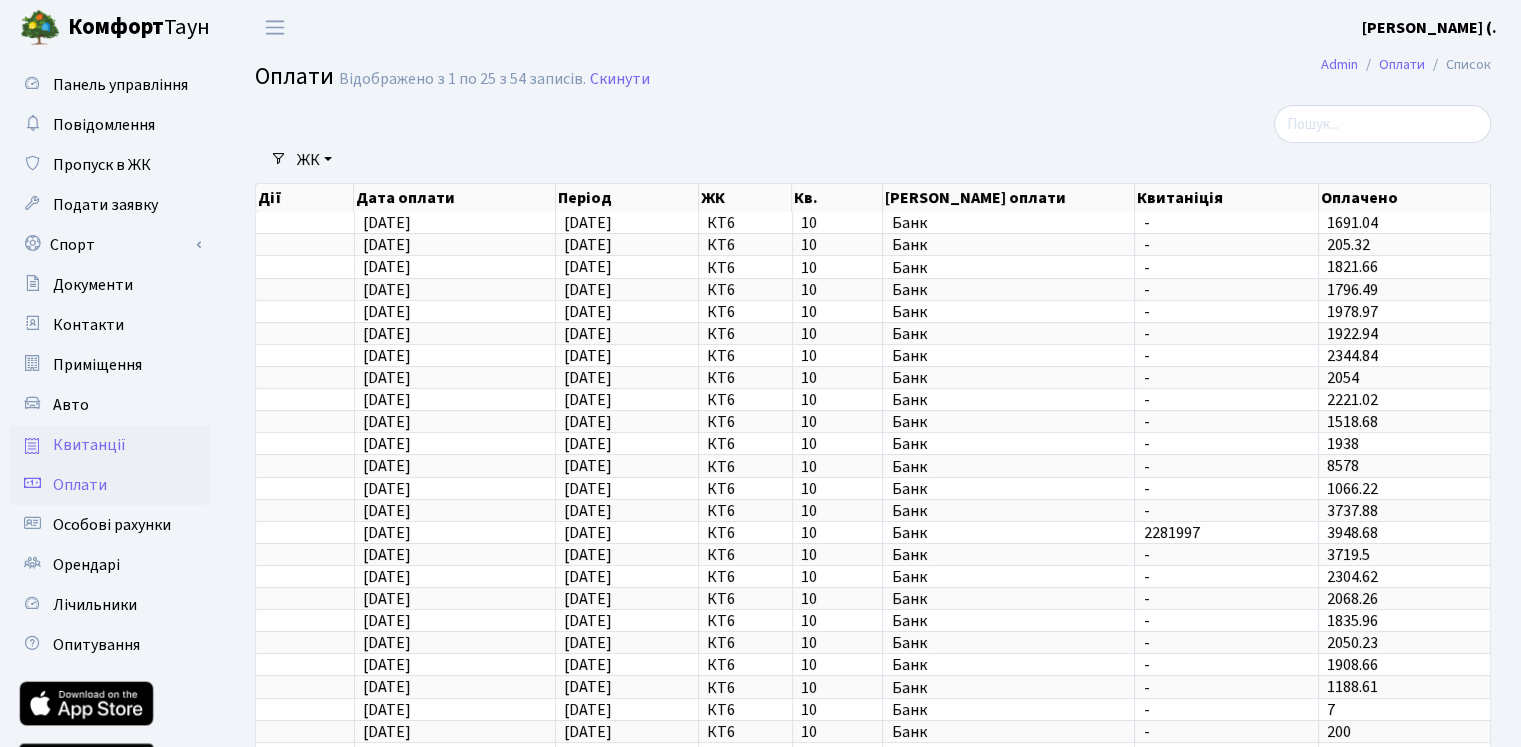 click on "Квитанції" at bounding box center [110, 445] 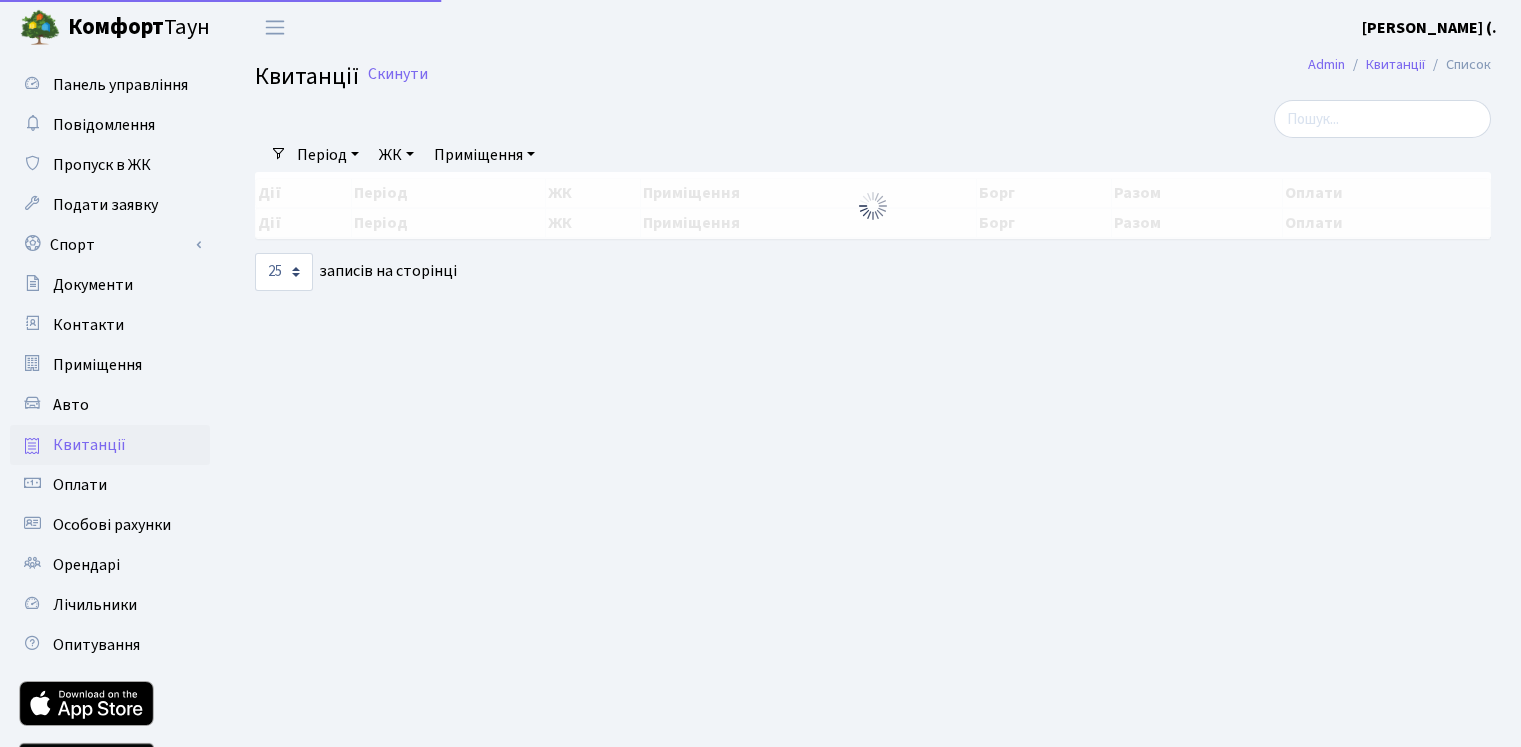 select on "25" 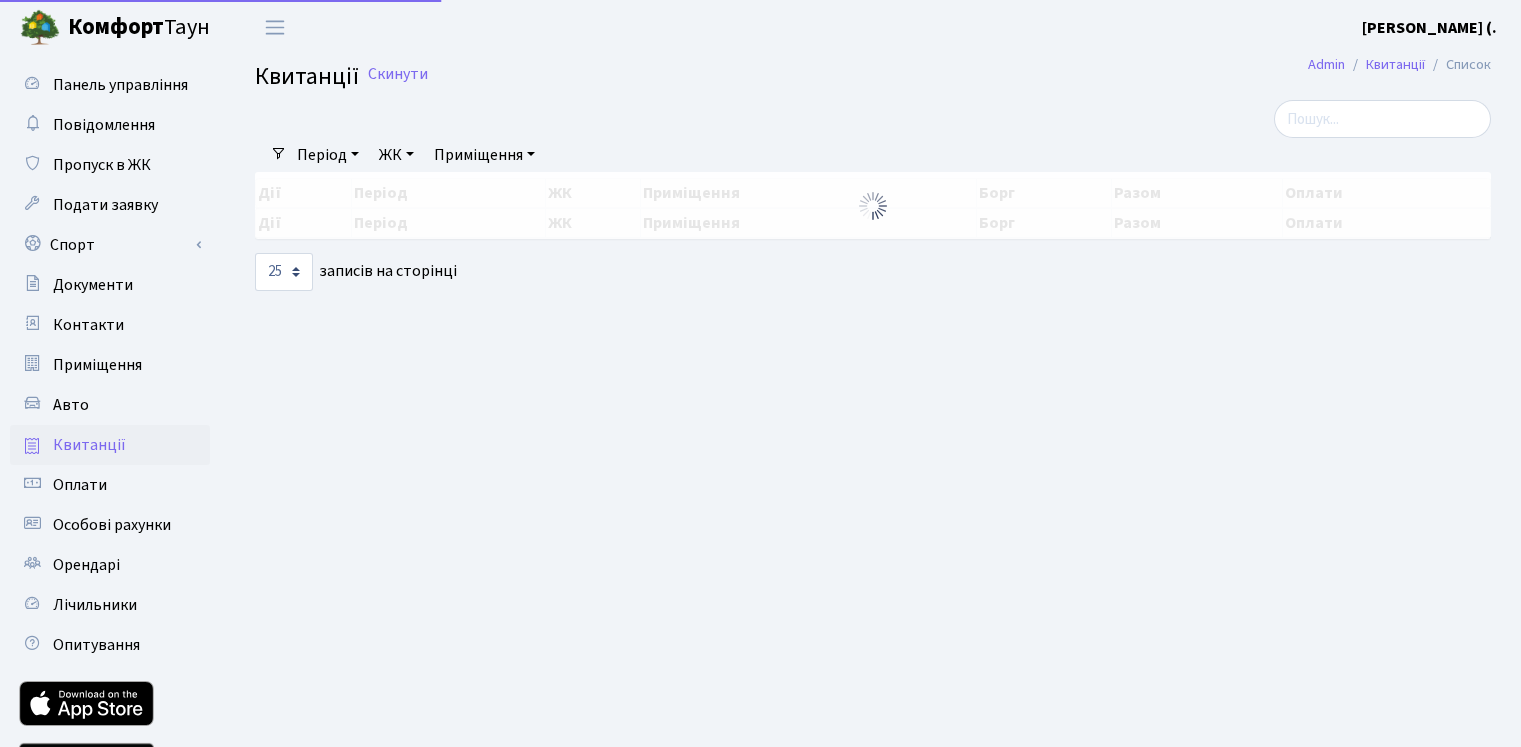 scroll, scrollTop: 0, scrollLeft: 0, axis: both 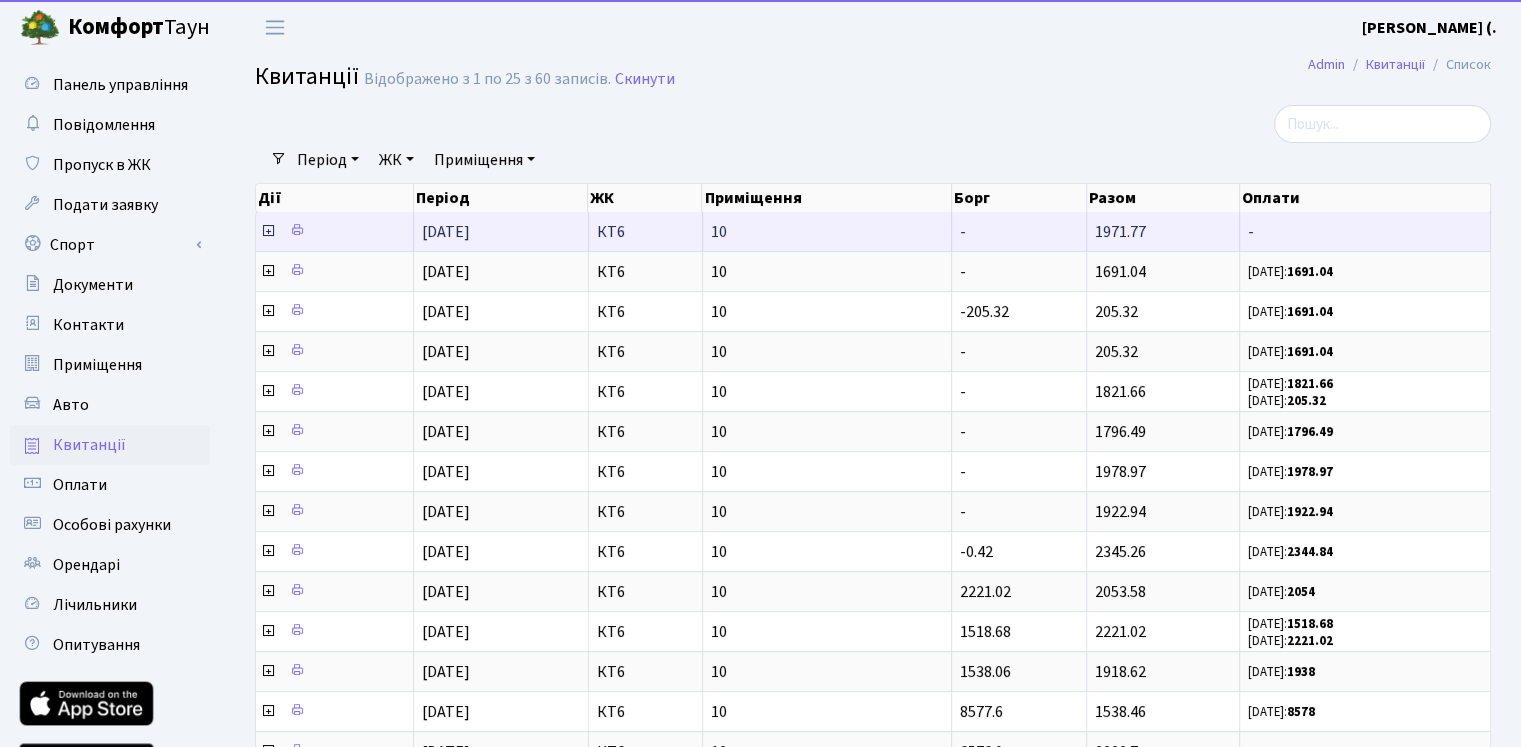 click on "-" at bounding box center (1365, 231) 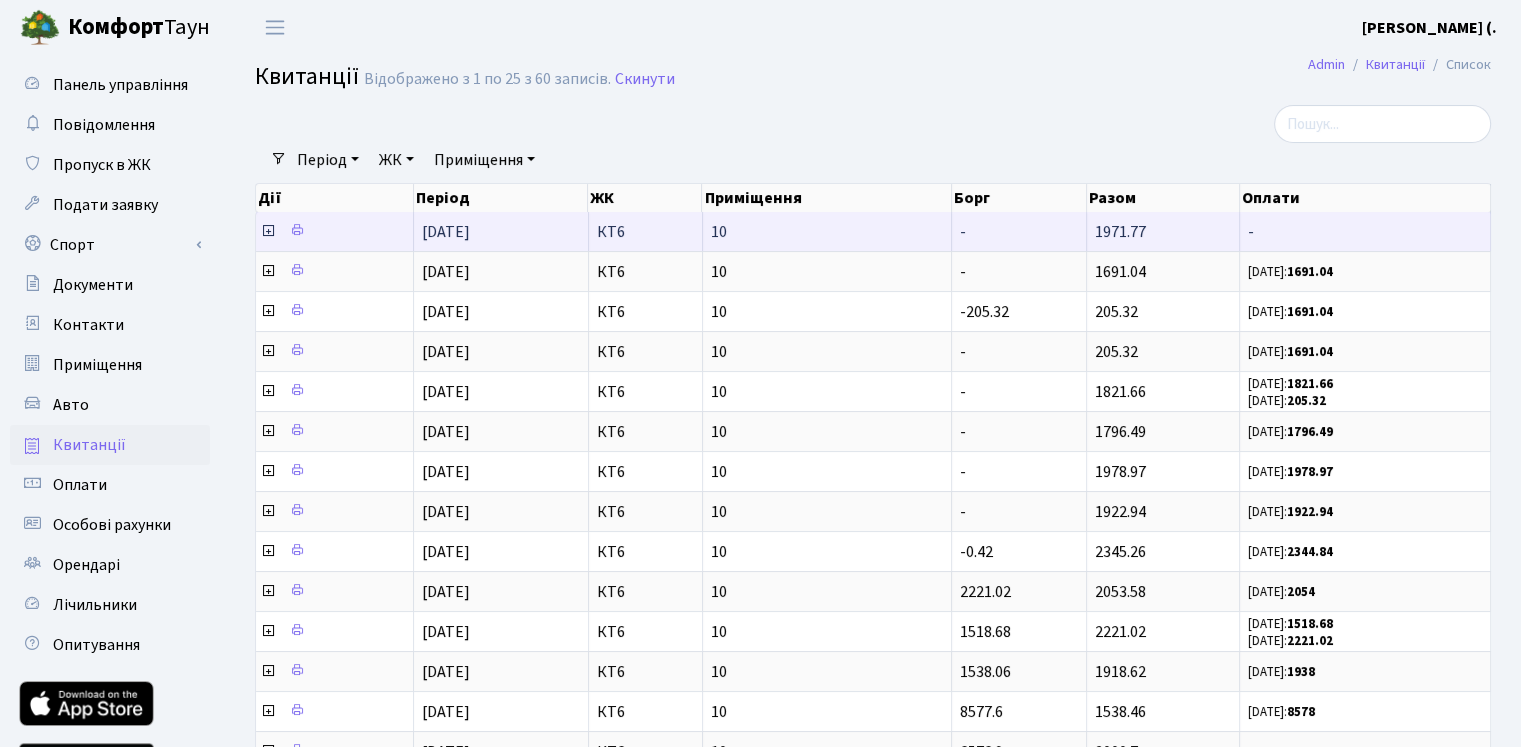 click on "[DATE]" at bounding box center (501, 231) 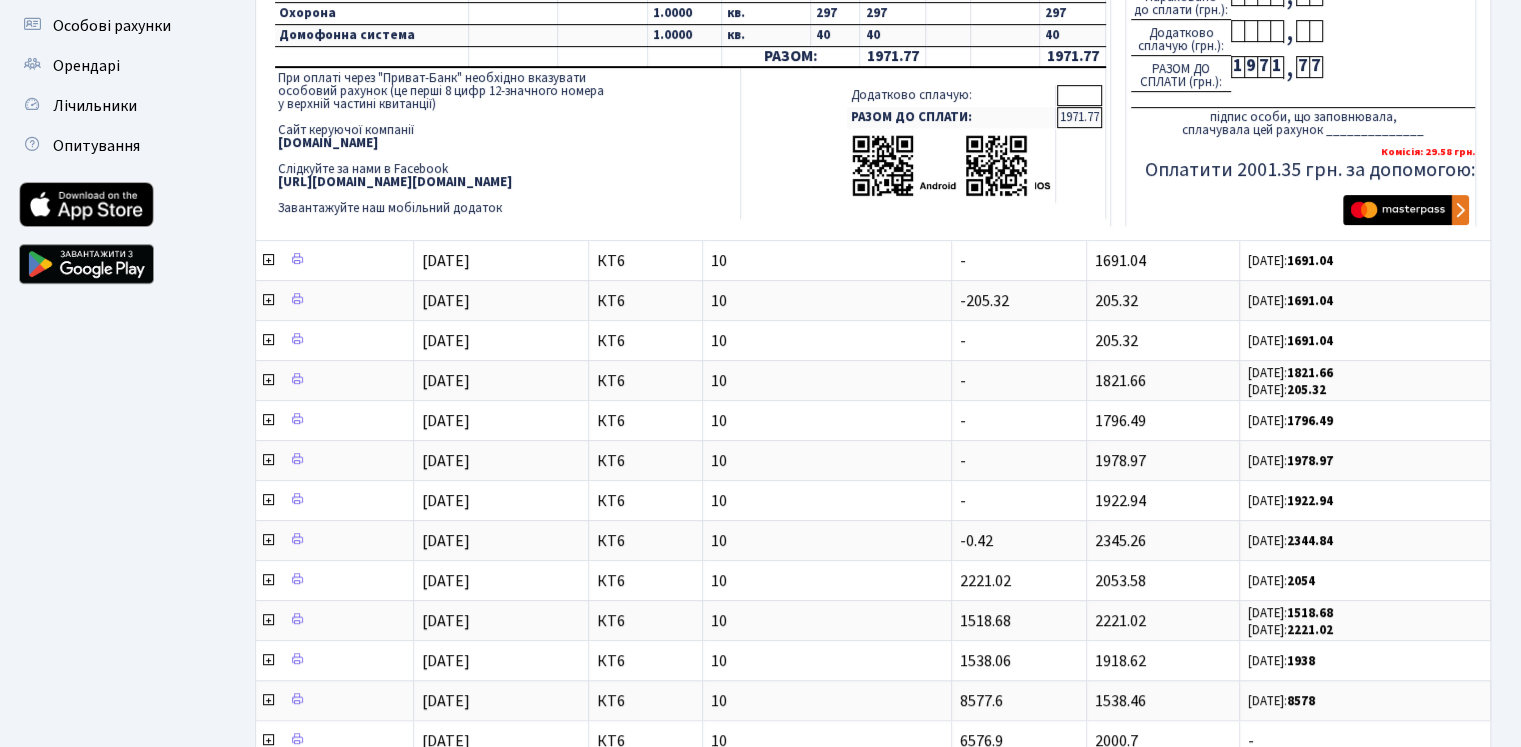 scroll, scrollTop: 500, scrollLeft: 0, axis: vertical 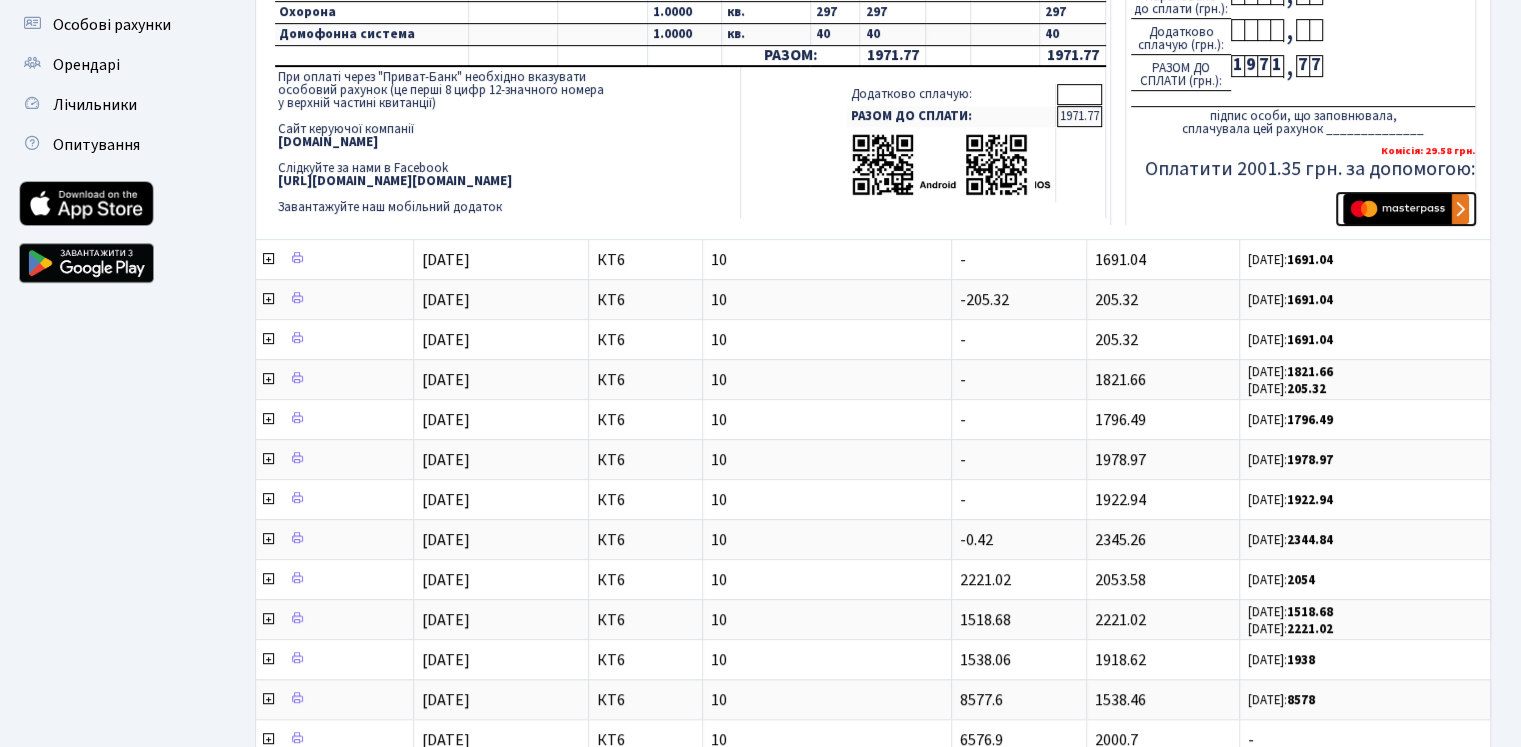 click at bounding box center (1406, 209) 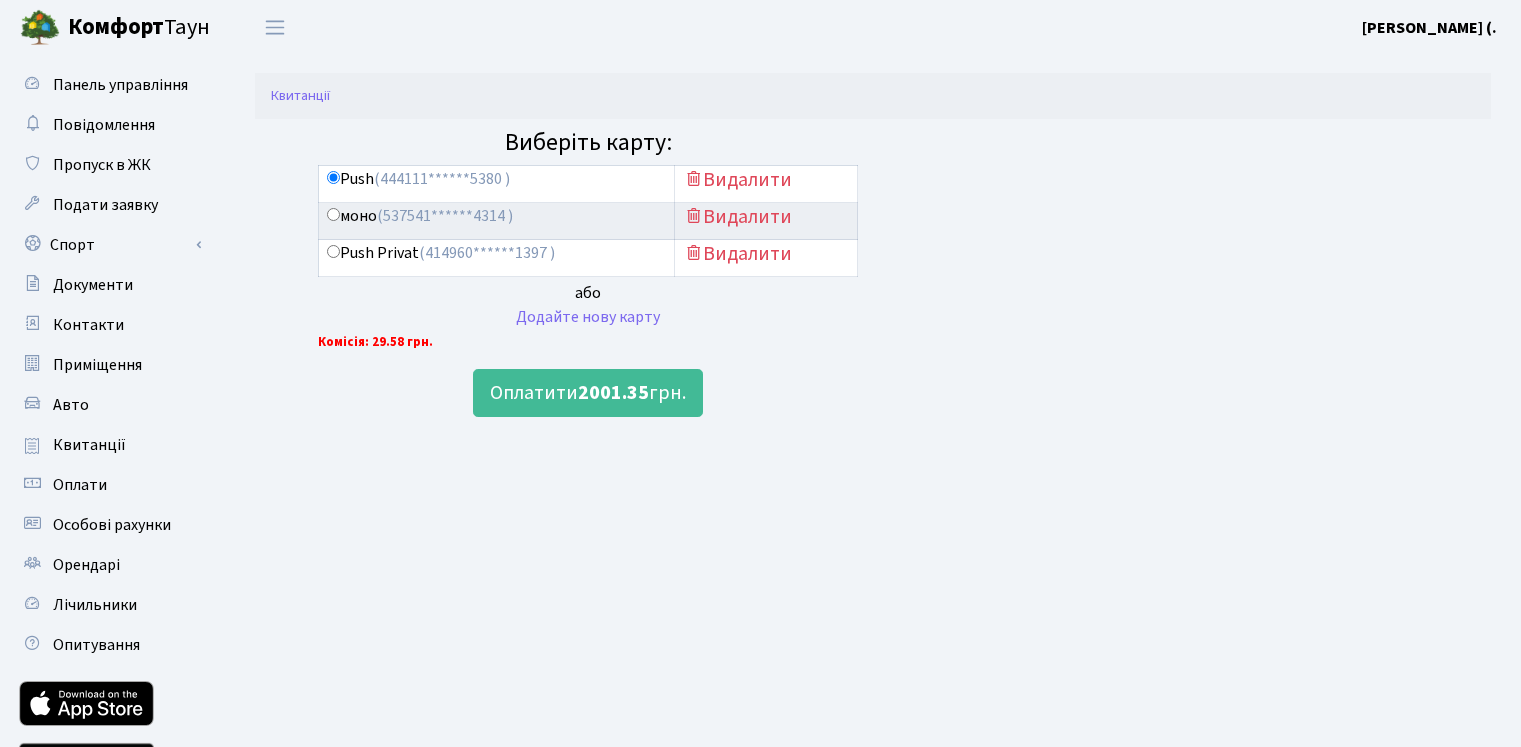 scroll, scrollTop: 0, scrollLeft: 0, axis: both 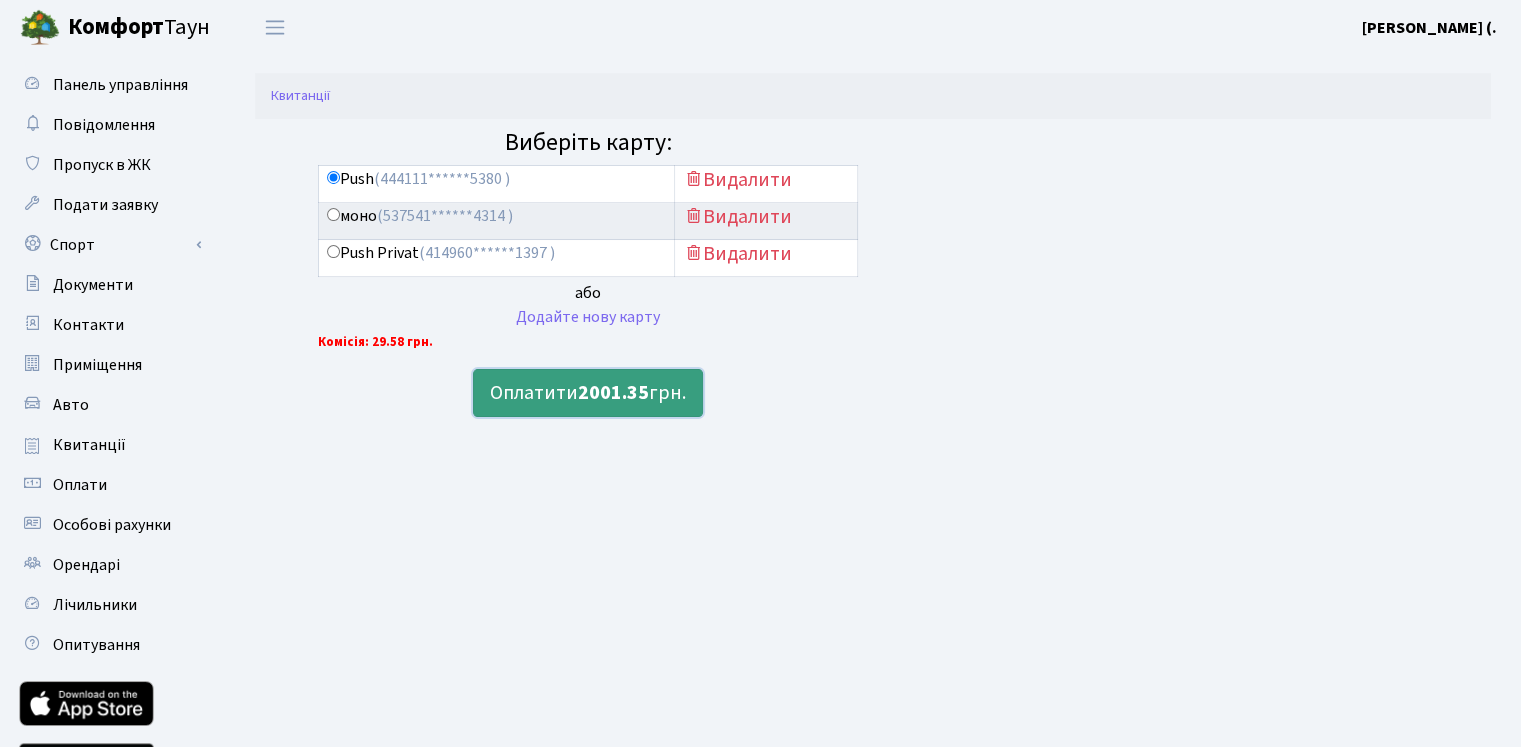 click on "2001.35" at bounding box center [613, 393] 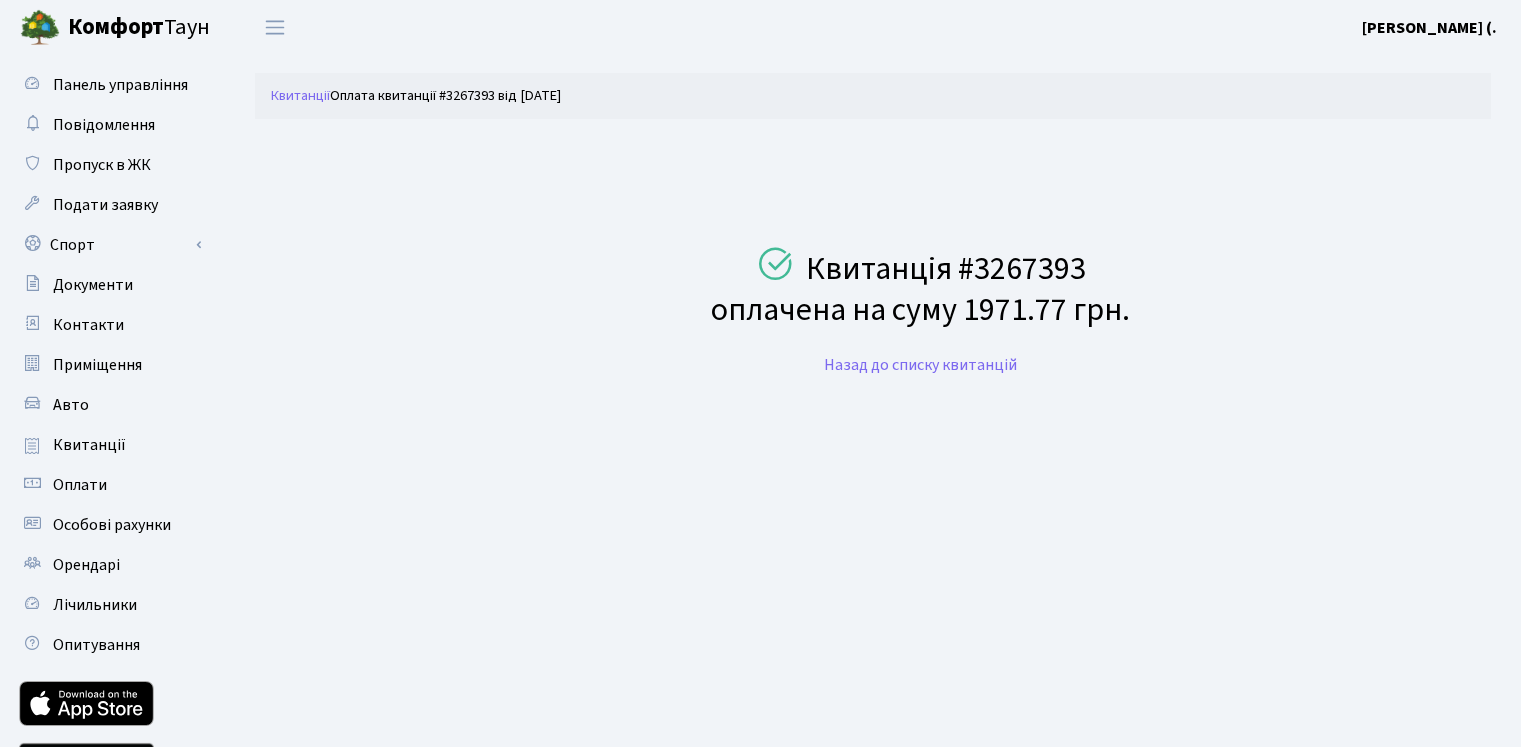 scroll, scrollTop: 0, scrollLeft: 0, axis: both 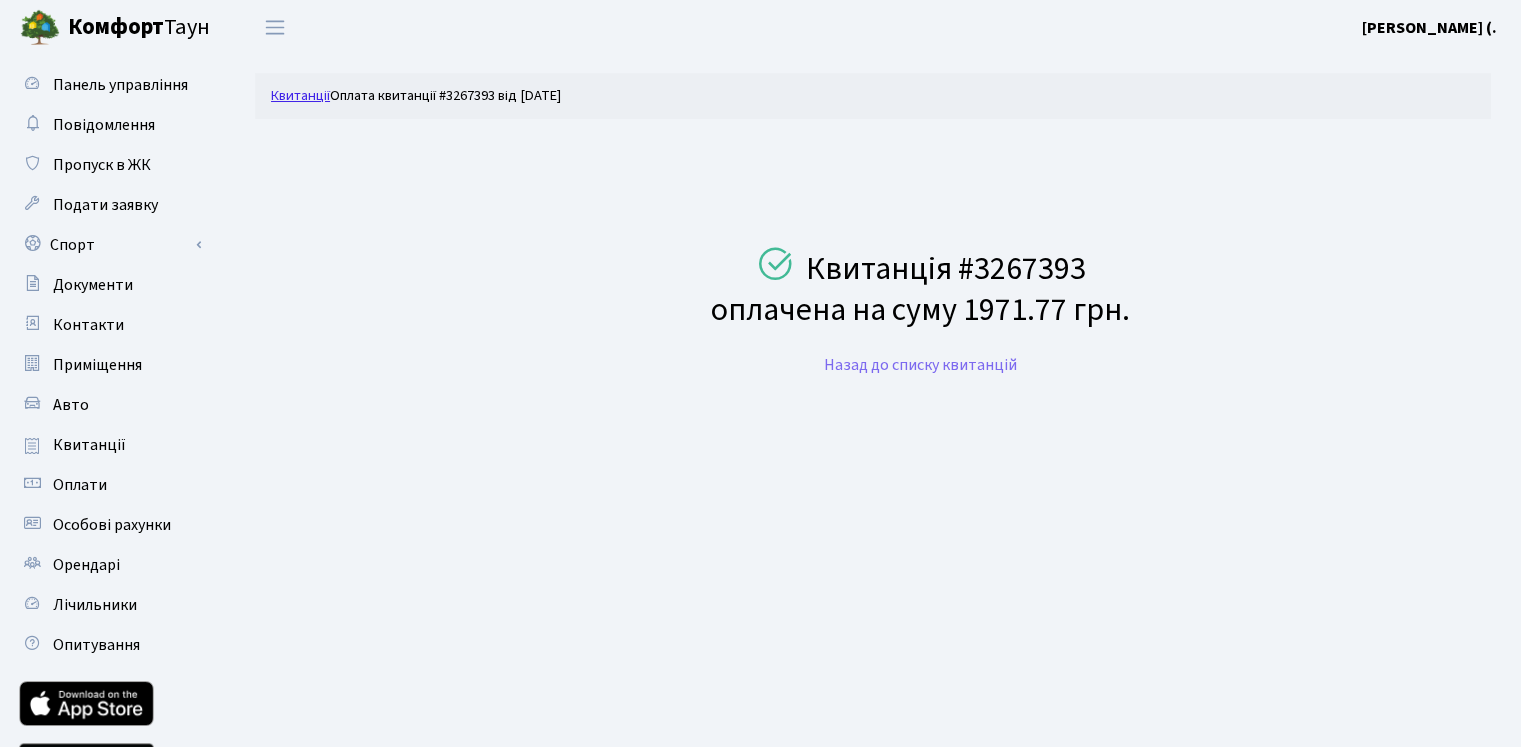 click on "Квитанції" at bounding box center (300, 95) 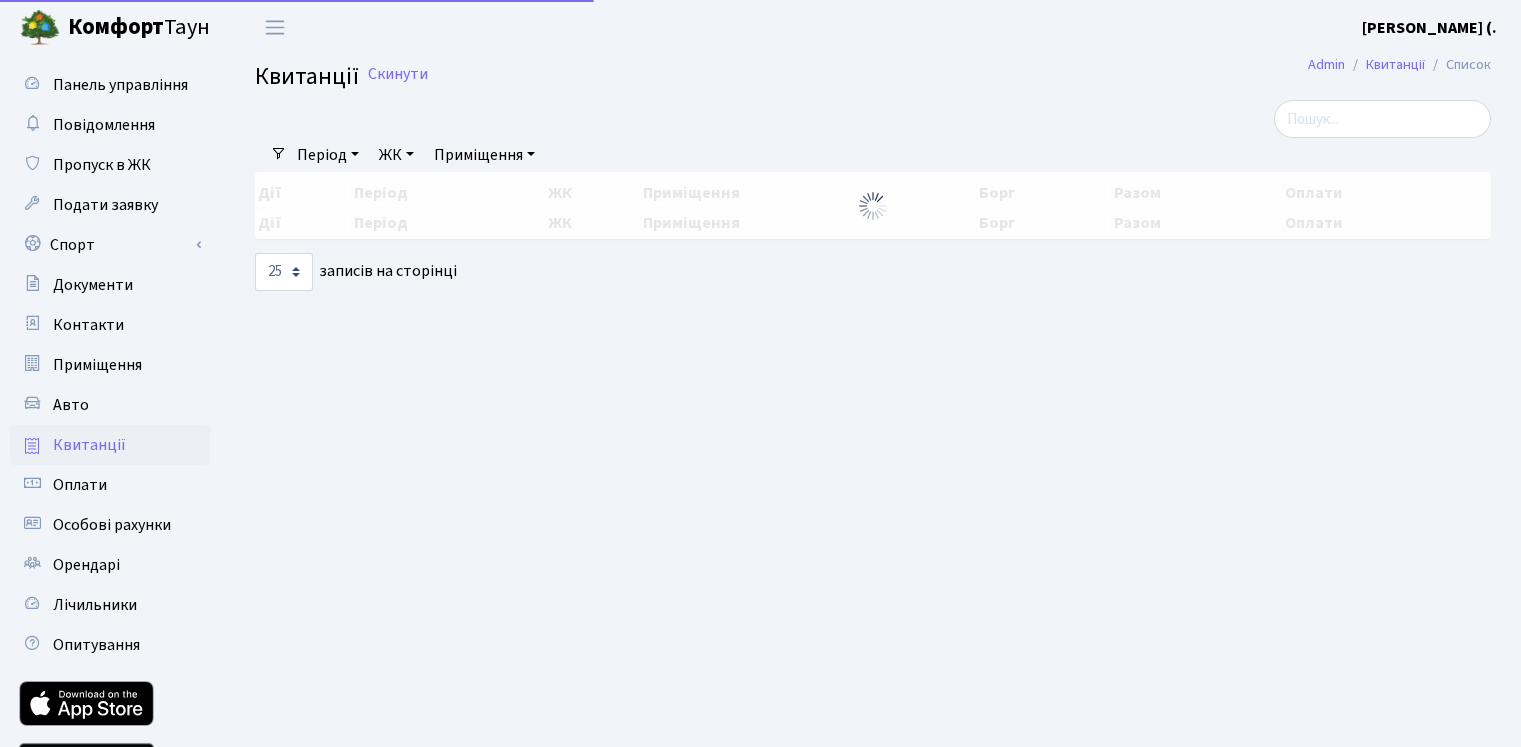 select on "25" 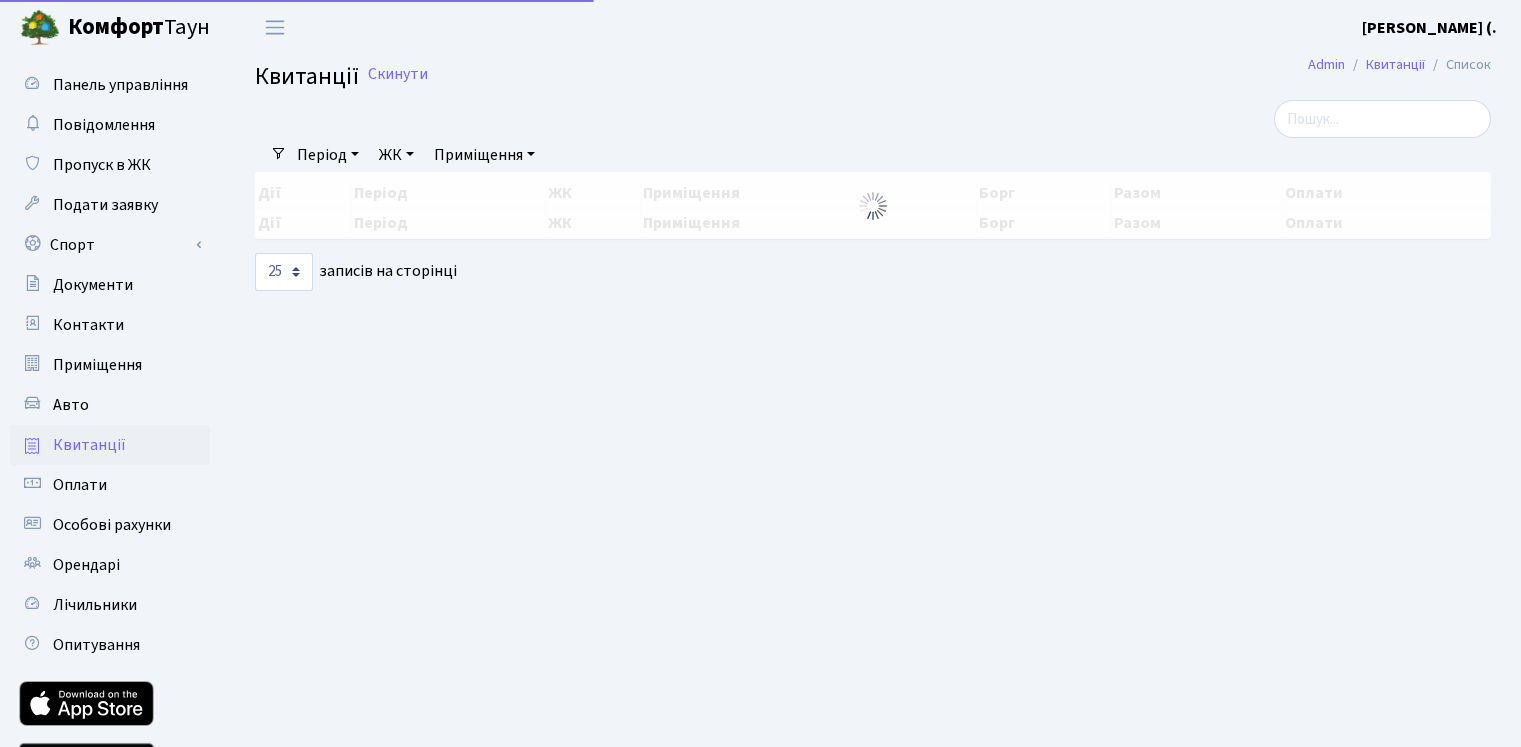 scroll, scrollTop: 0, scrollLeft: 0, axis: both 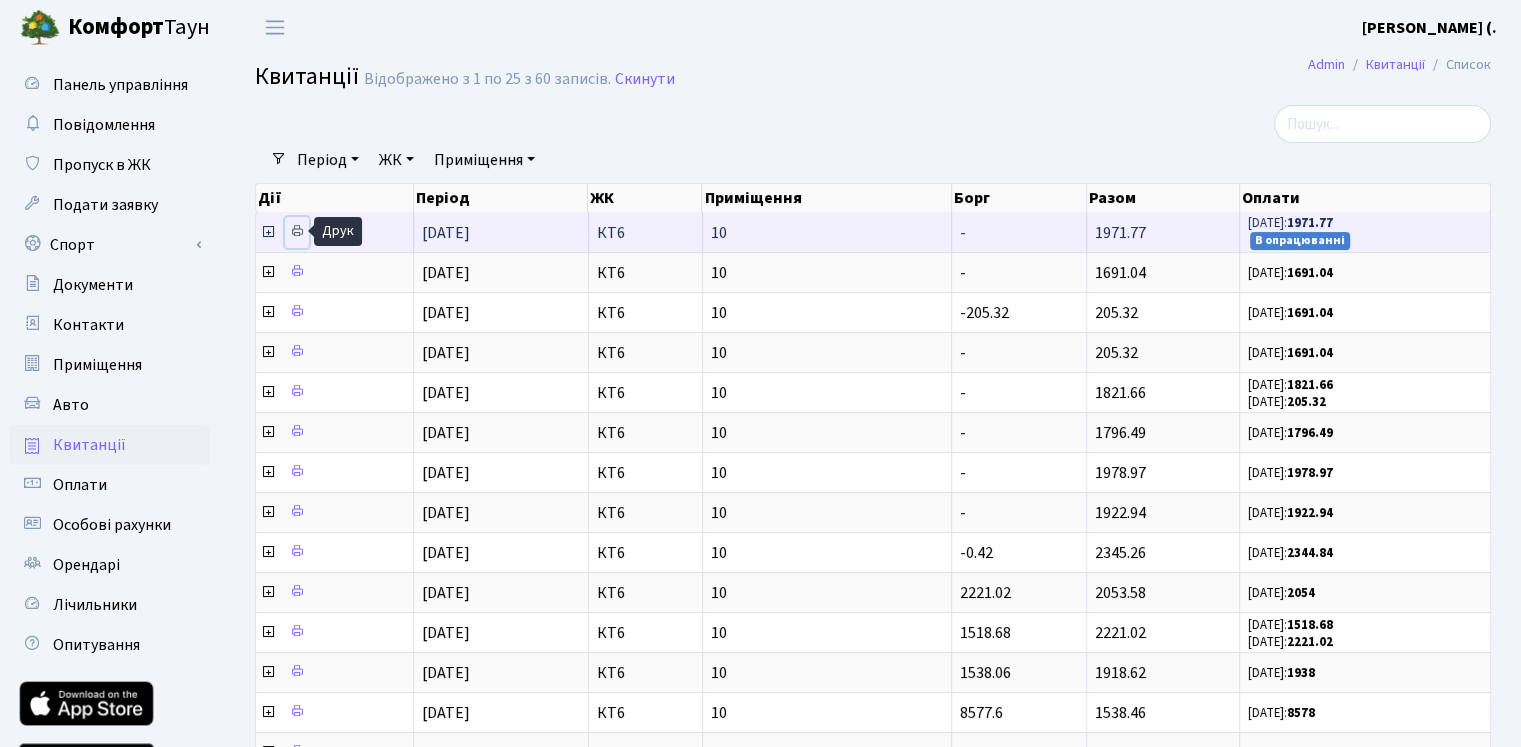 click at bounding box center [297, 231] 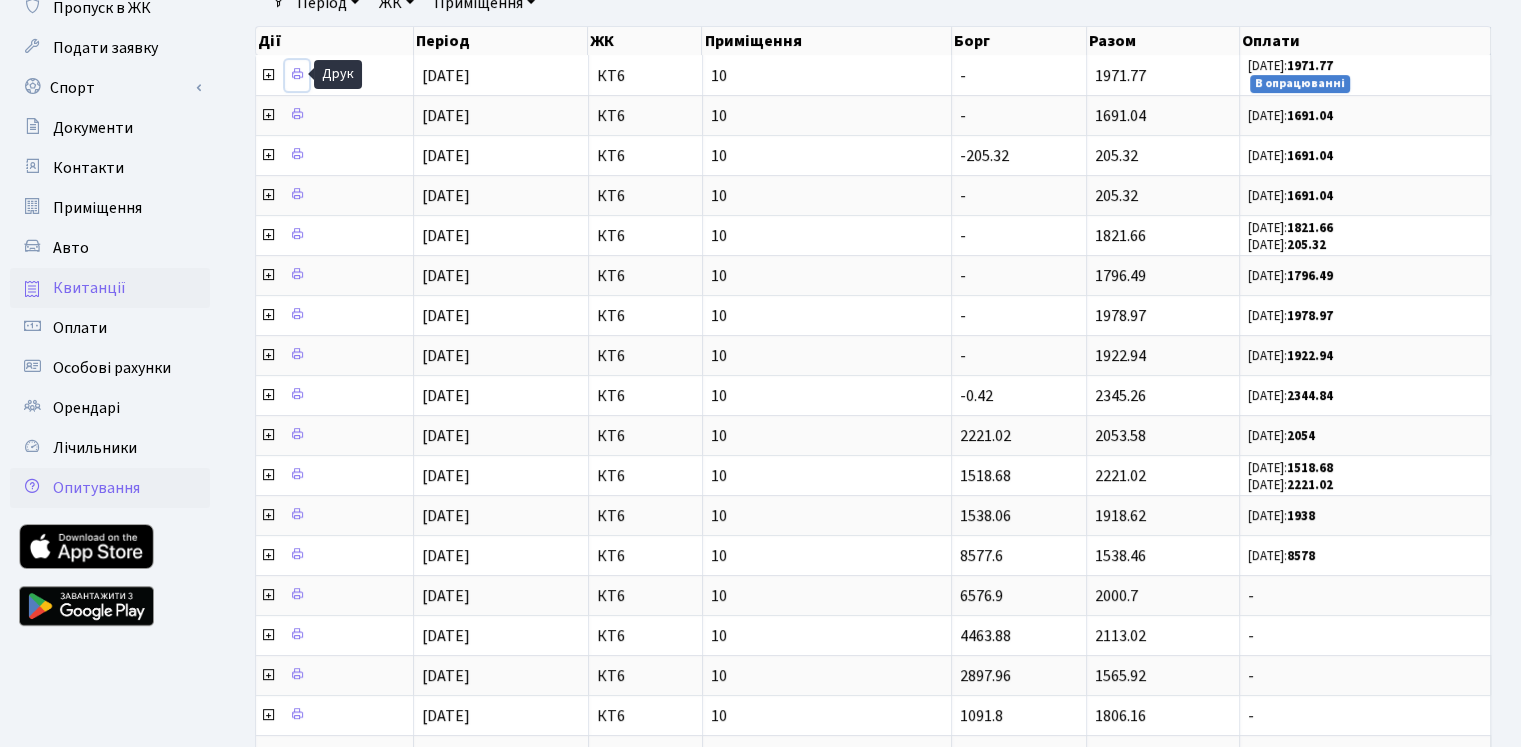 scroll, scrollTop: 200, scrollLeft: 0, axis: vertical 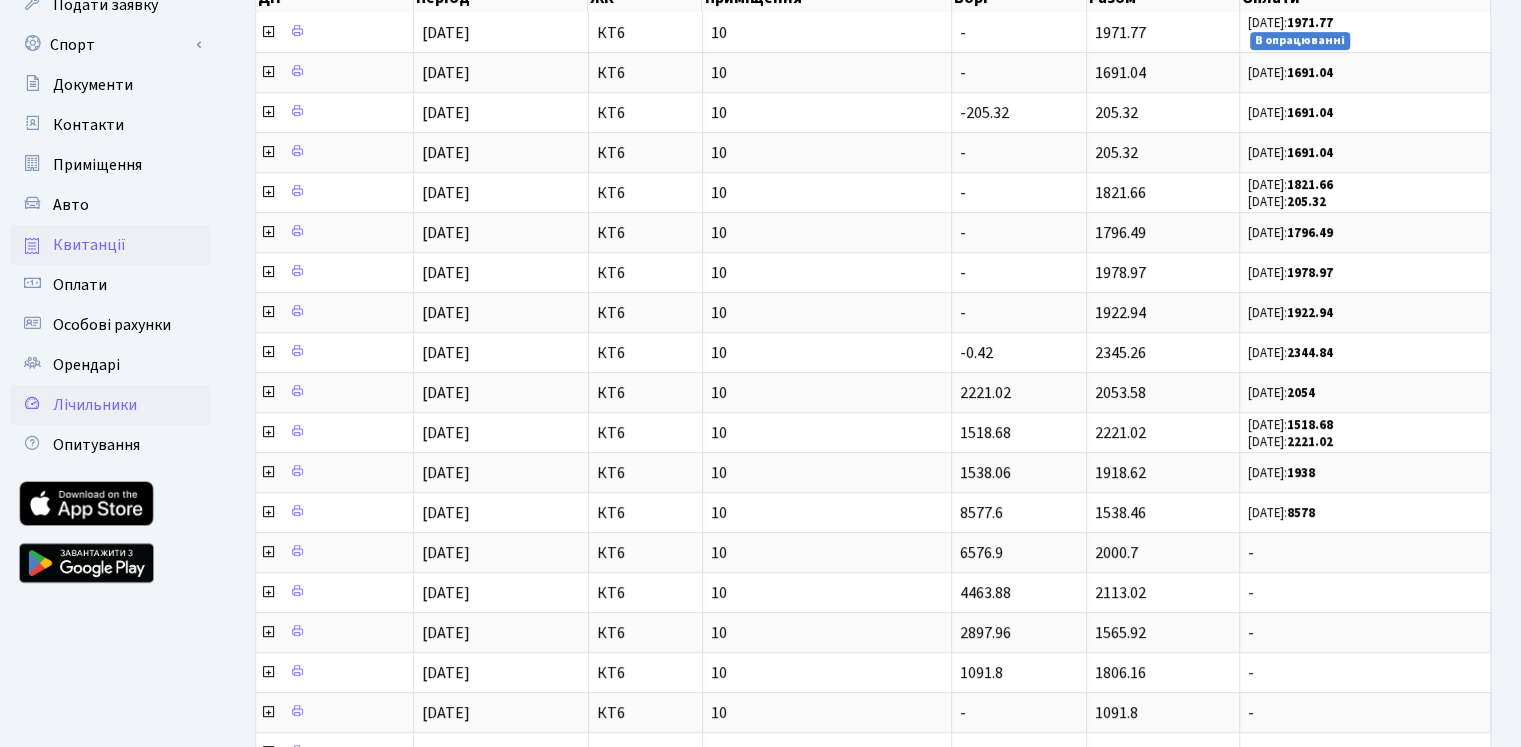 click on "Лічильники" at bounding box center (95, 405) 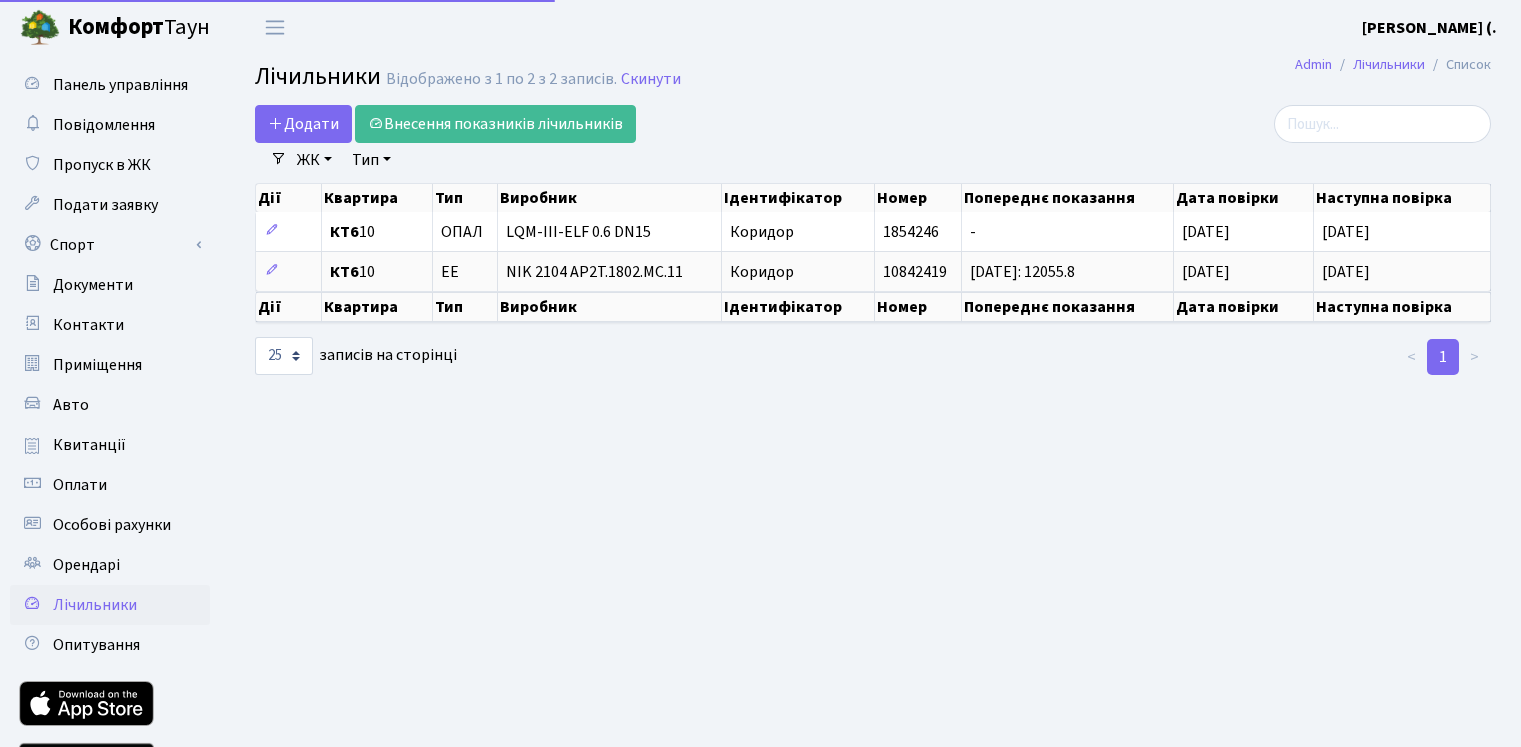 select on "25" 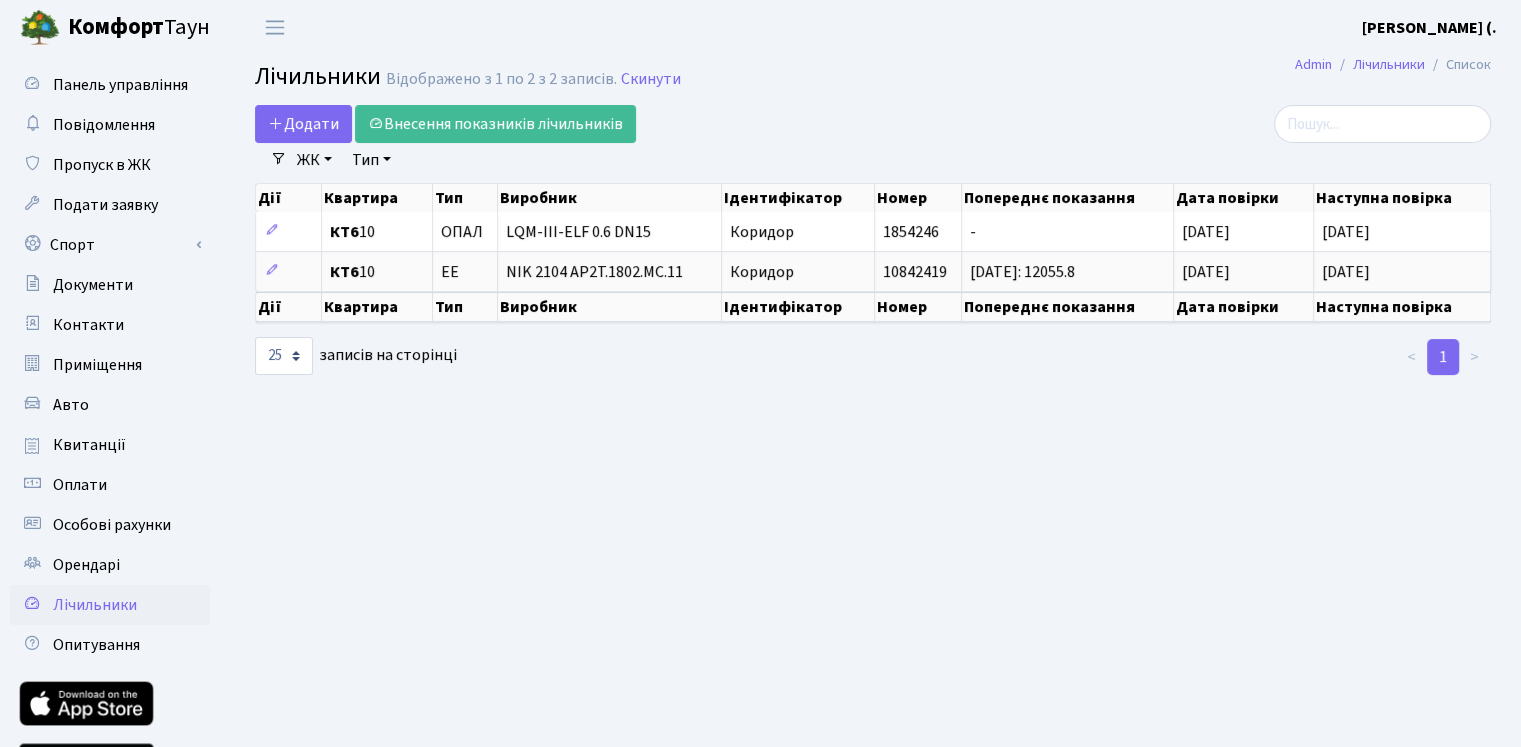 click on "Дії
Квартира
Тип
Виробник
Ідентифікатор
Номер
Попереднє показання
Дата повірки
Наступна повірка" at bounding box center (873, 194) 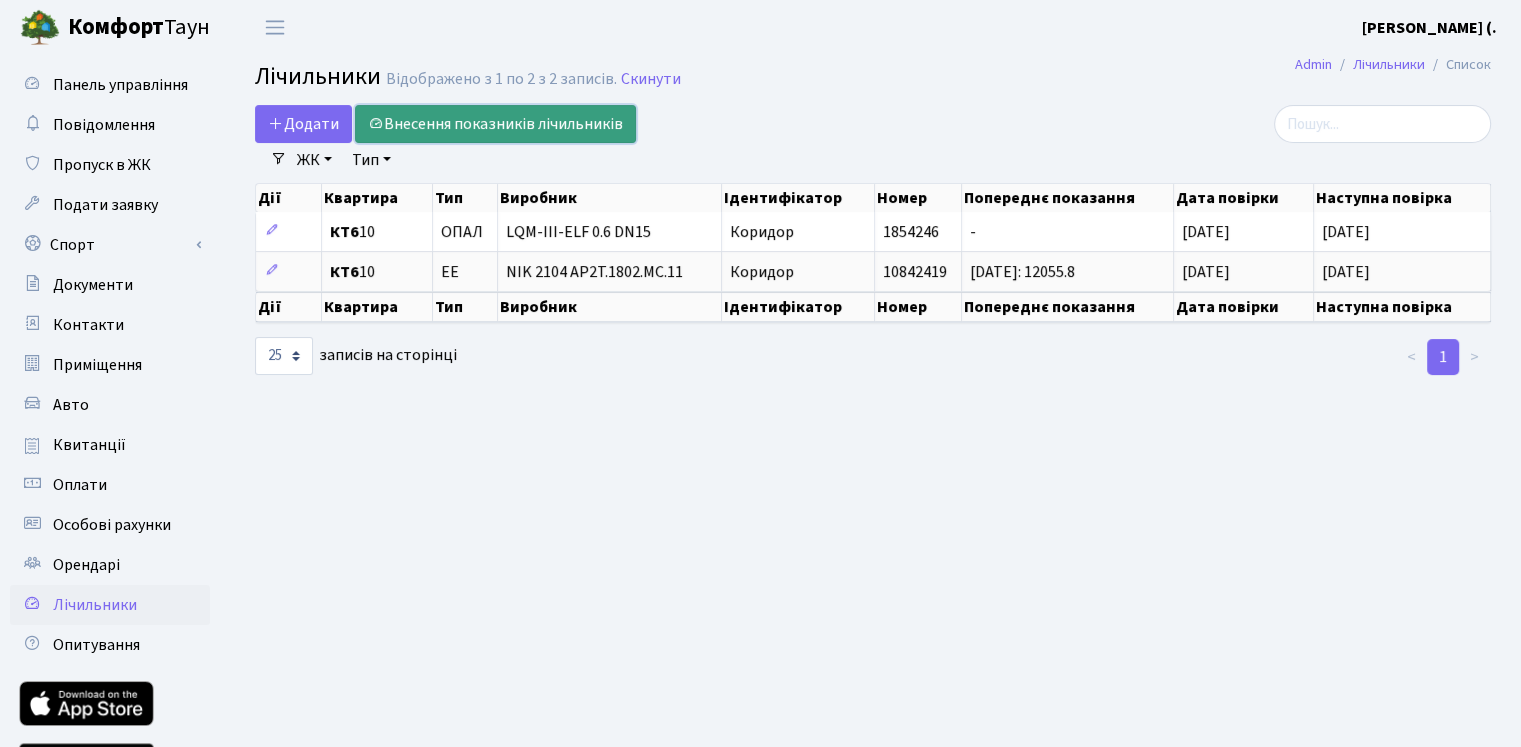 click on "Внесення показників лічильників" at bounding box center (495, 124) 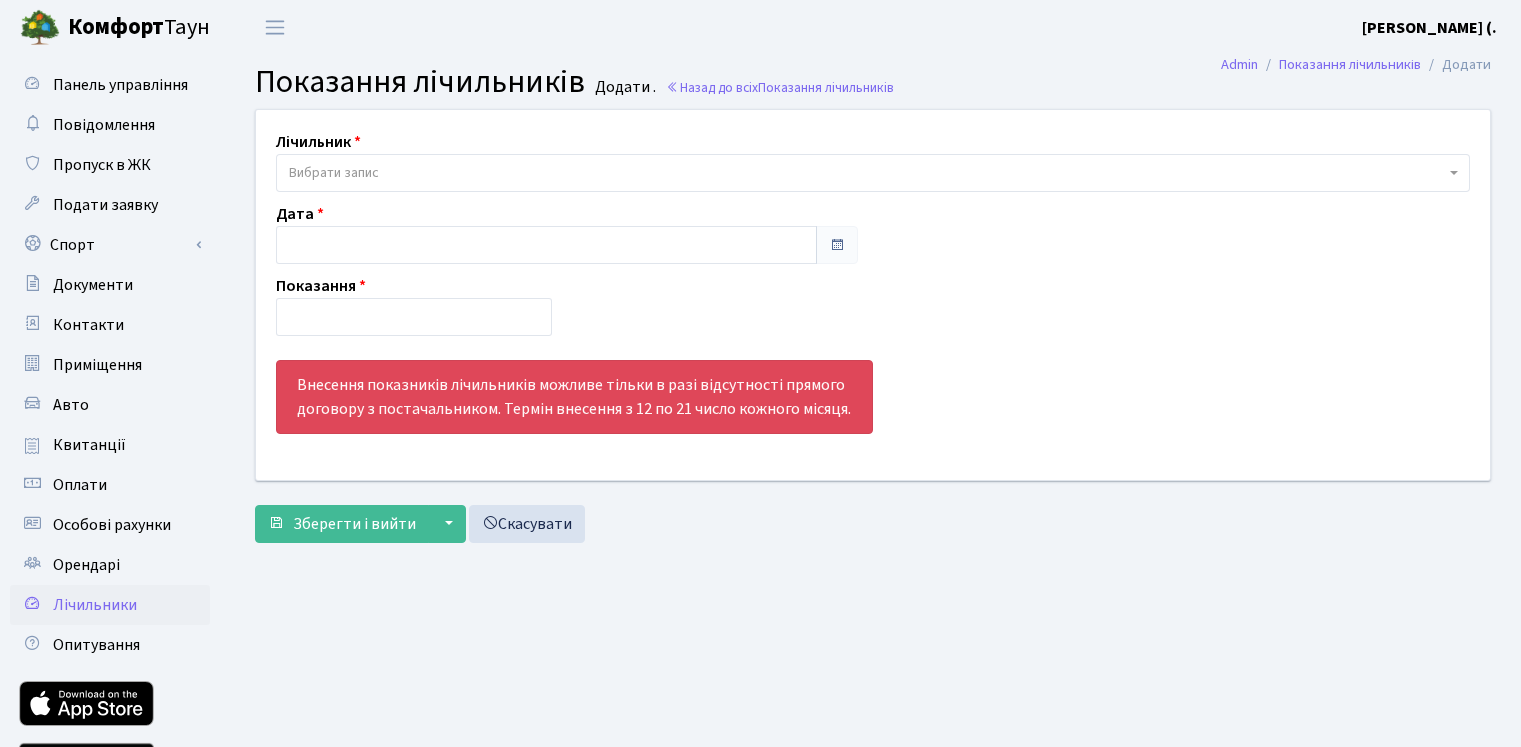 scroll, scrollTop: 0, scrollLeft: 0, axis: both 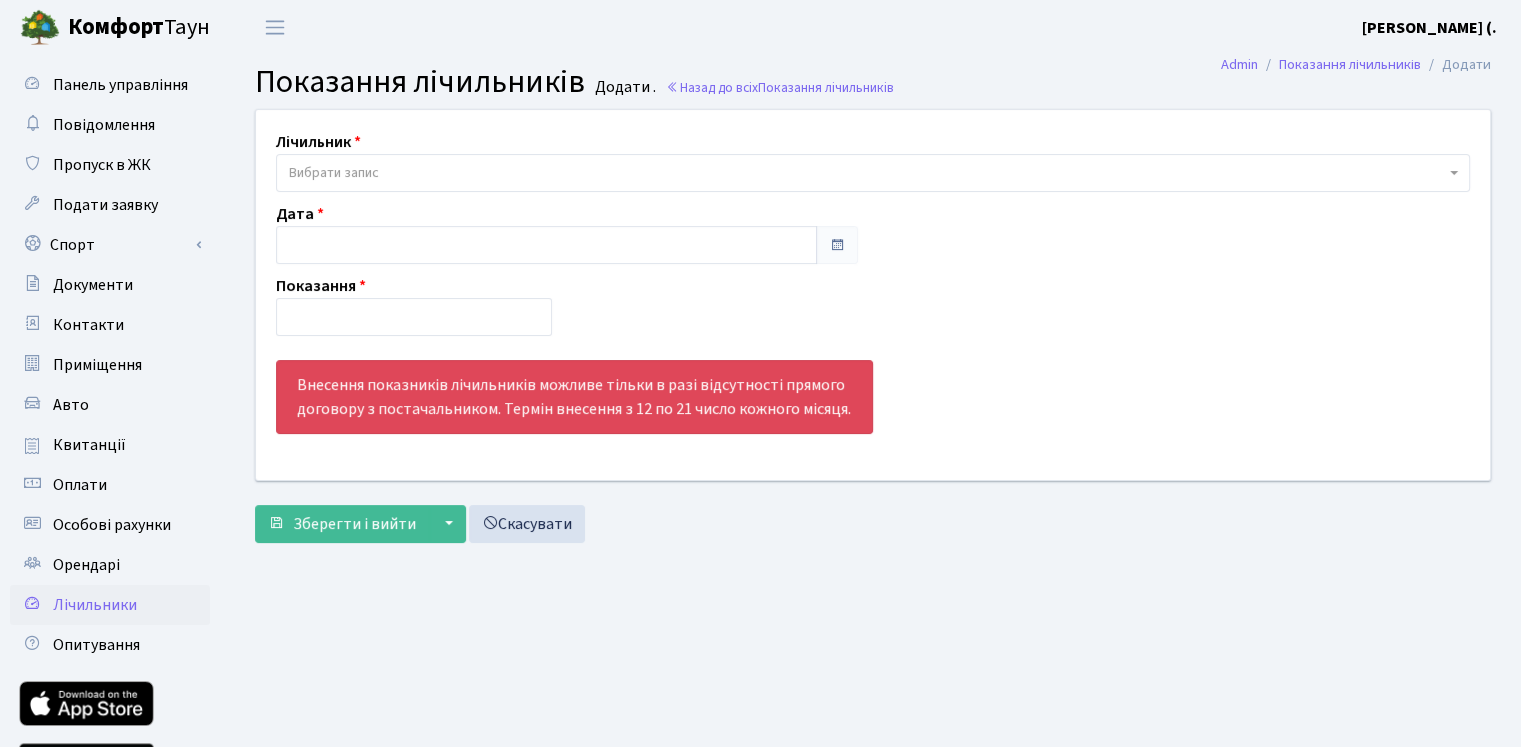 click on "Вибрати запис" at bounding box center [867, 173] 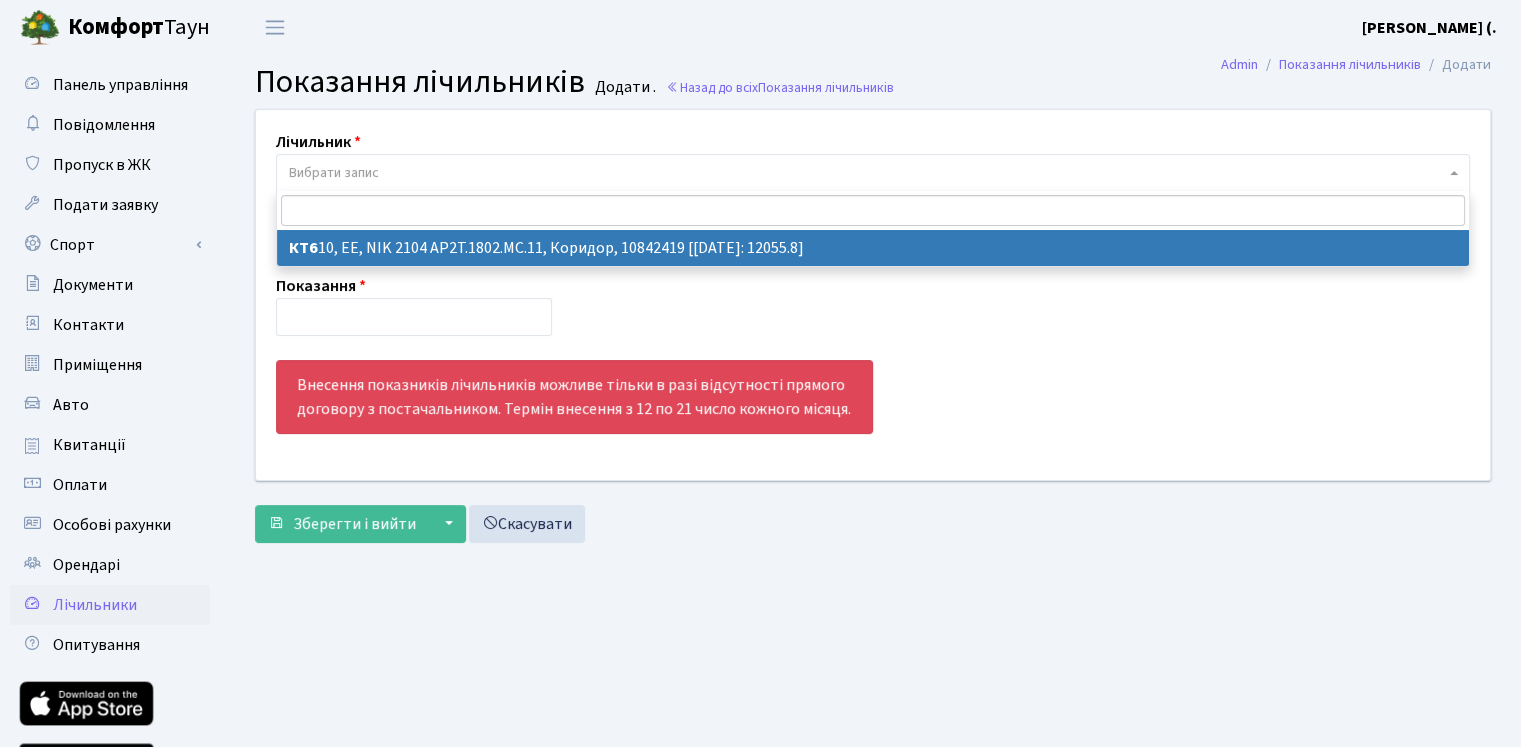 select on "19834" 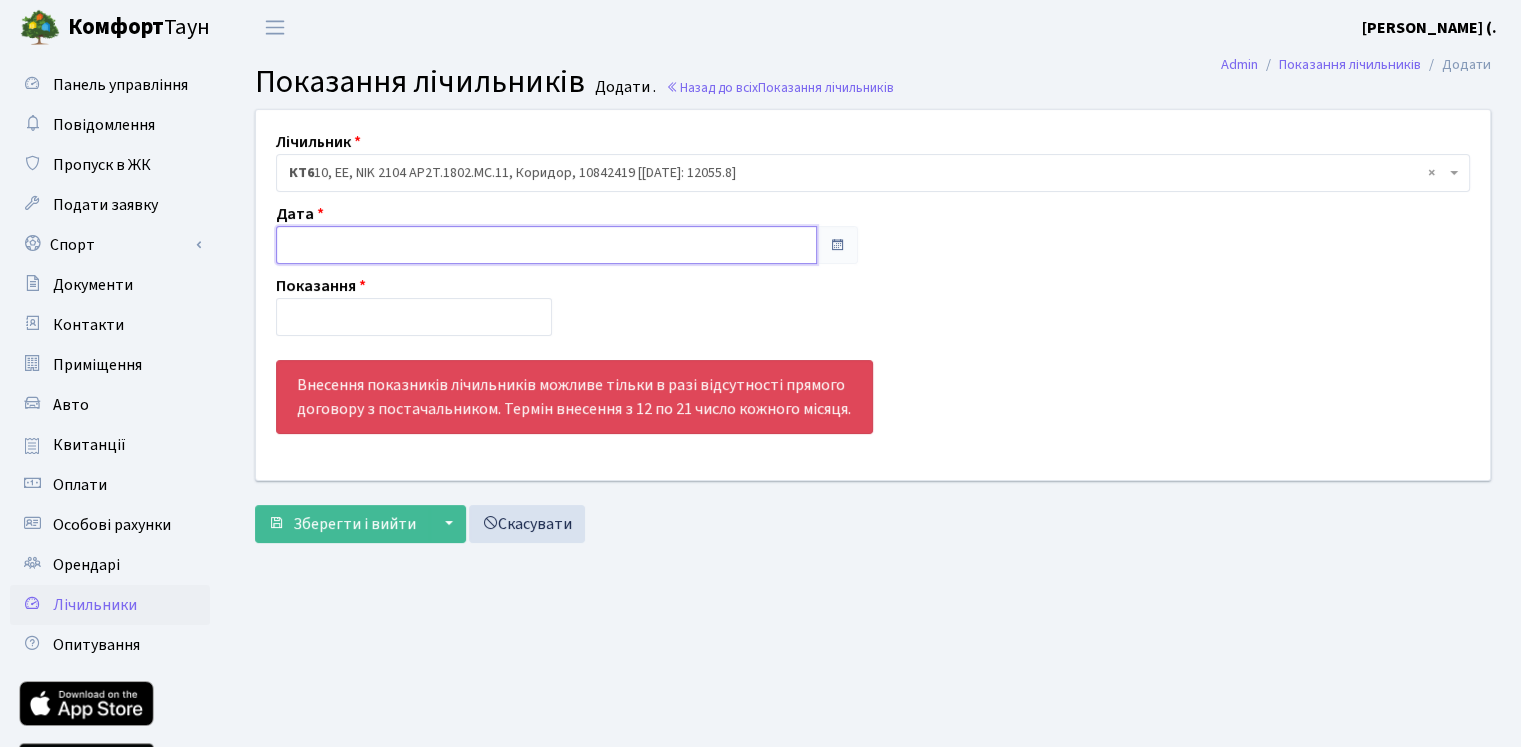 click at bounding box center (546, 245) 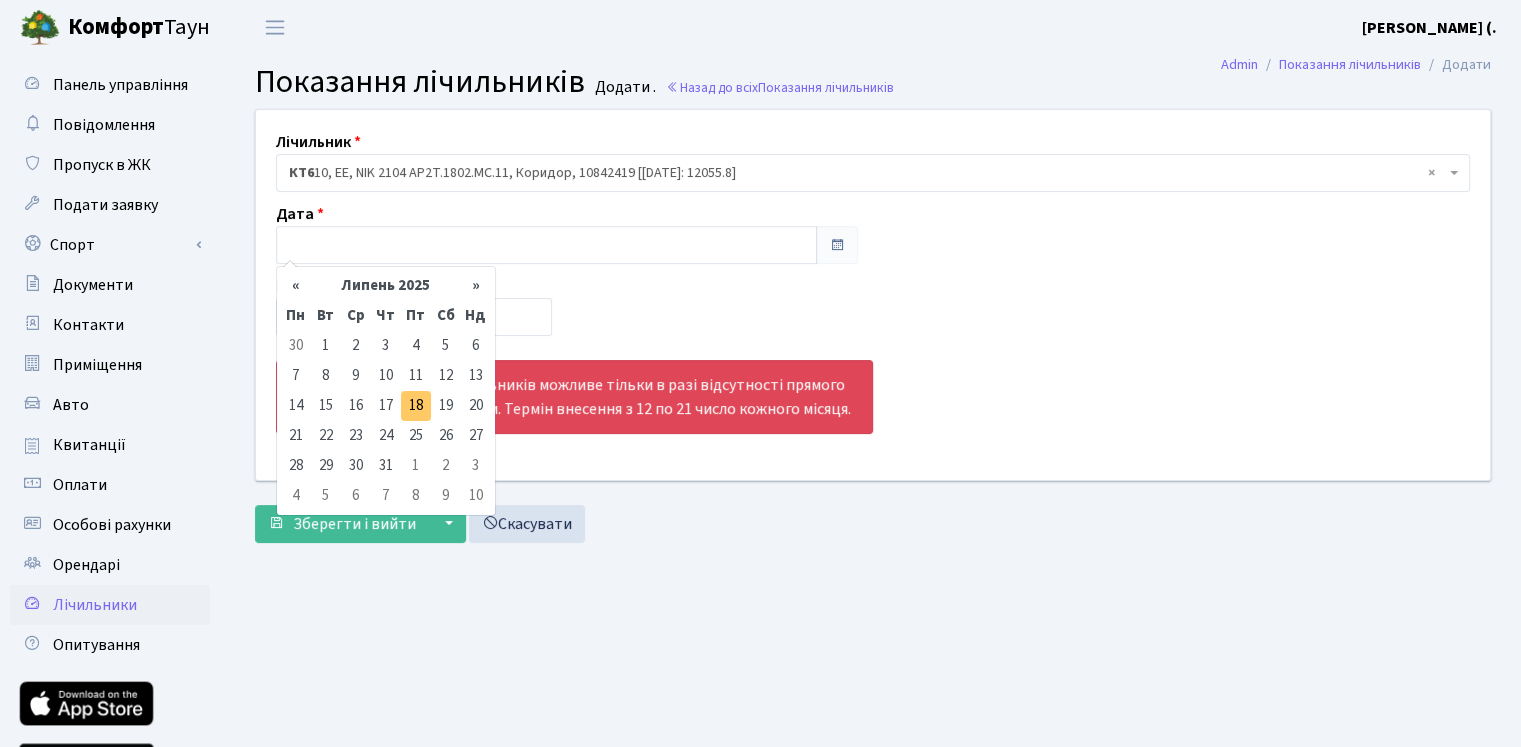 click on "18" at bounding box center [416, 406] 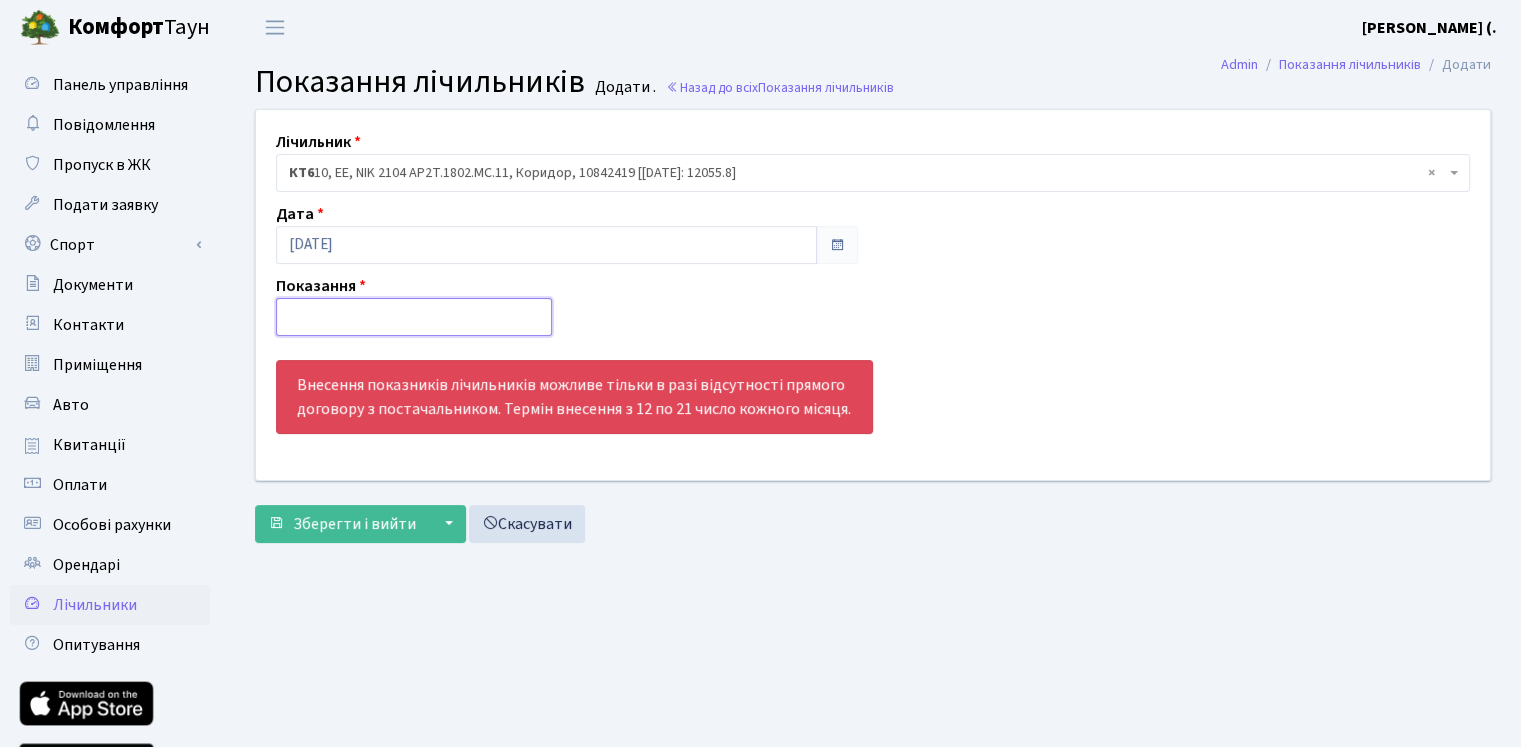 click at bounding box center [414, 317] 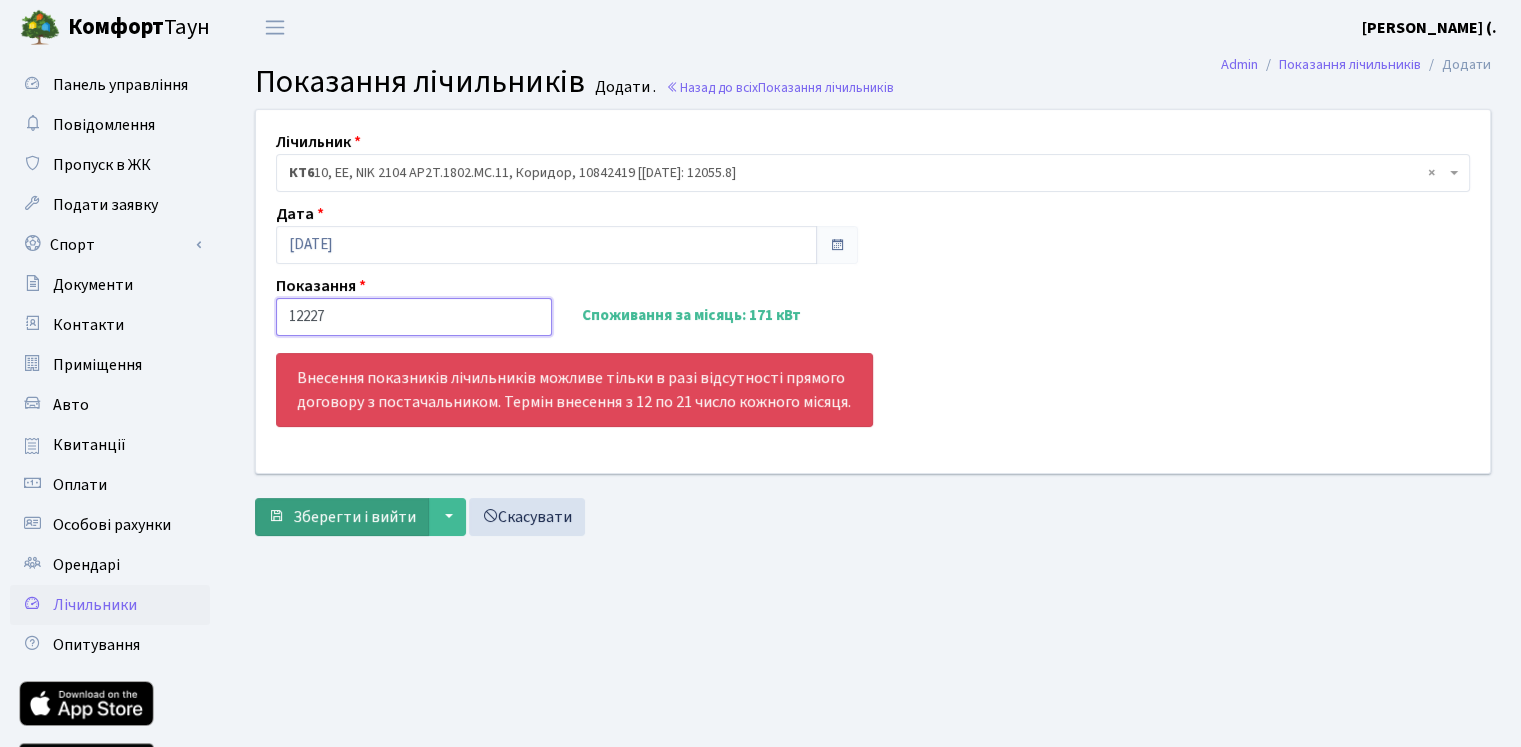 type on "12227" 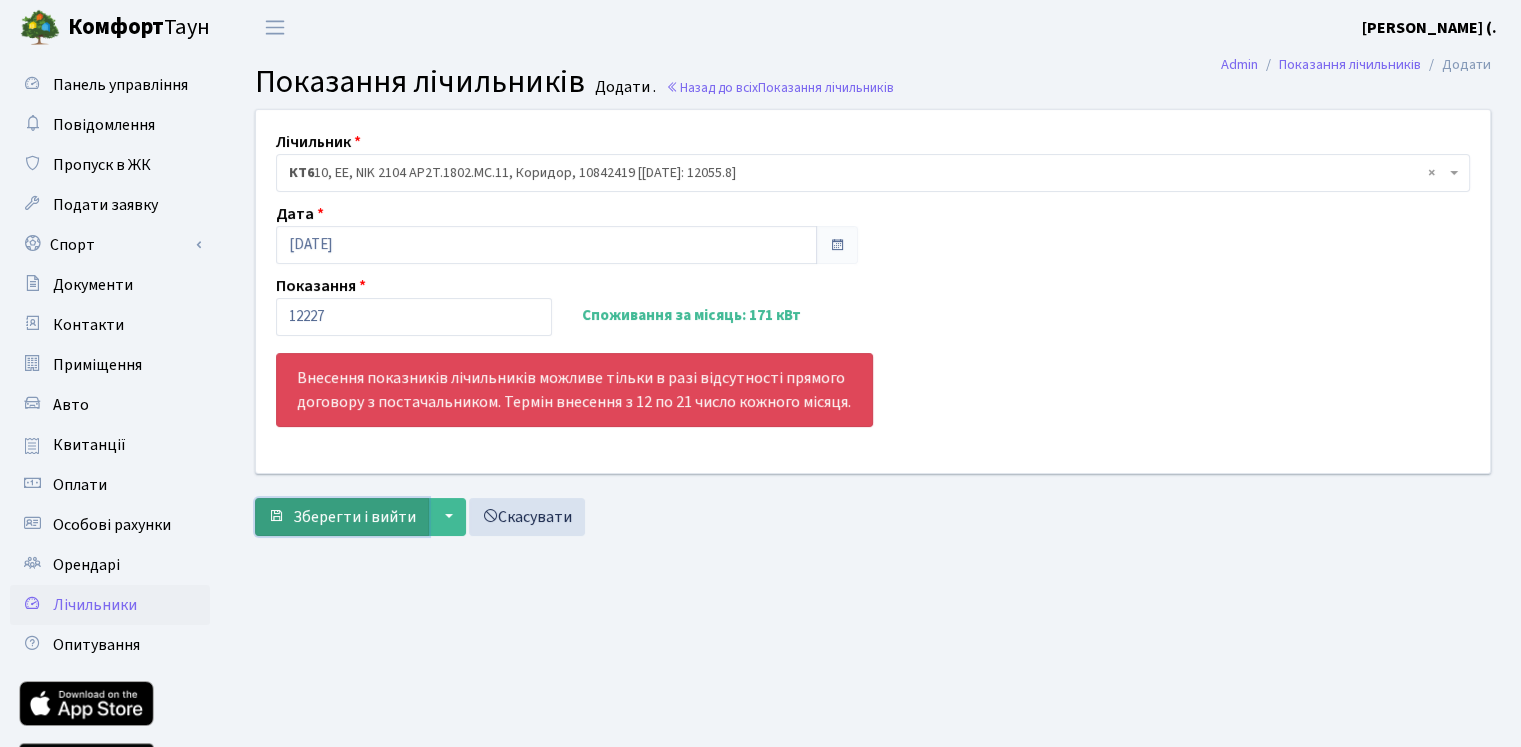 click on "Зберегти і вийти" at bounding box center (354, 517) 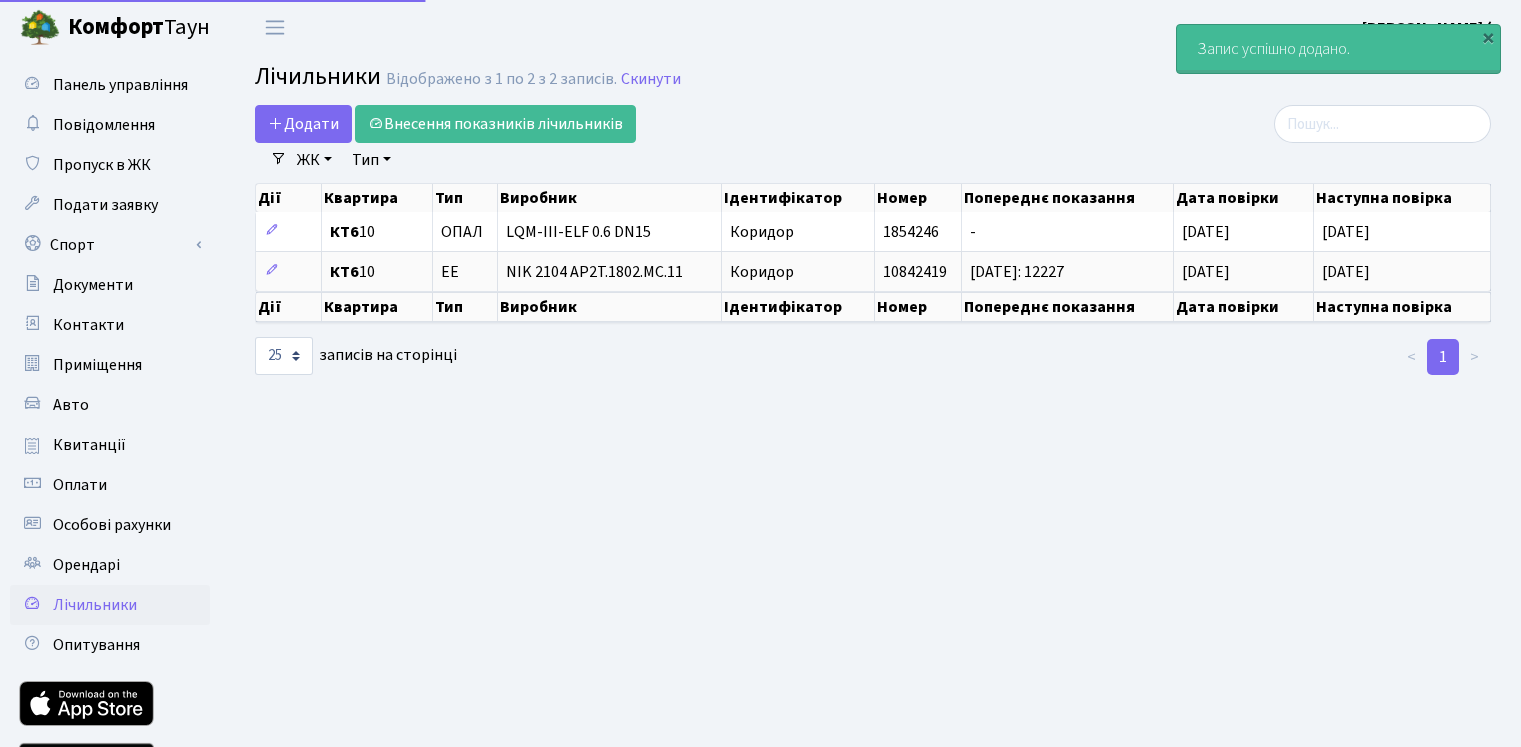select on "25" 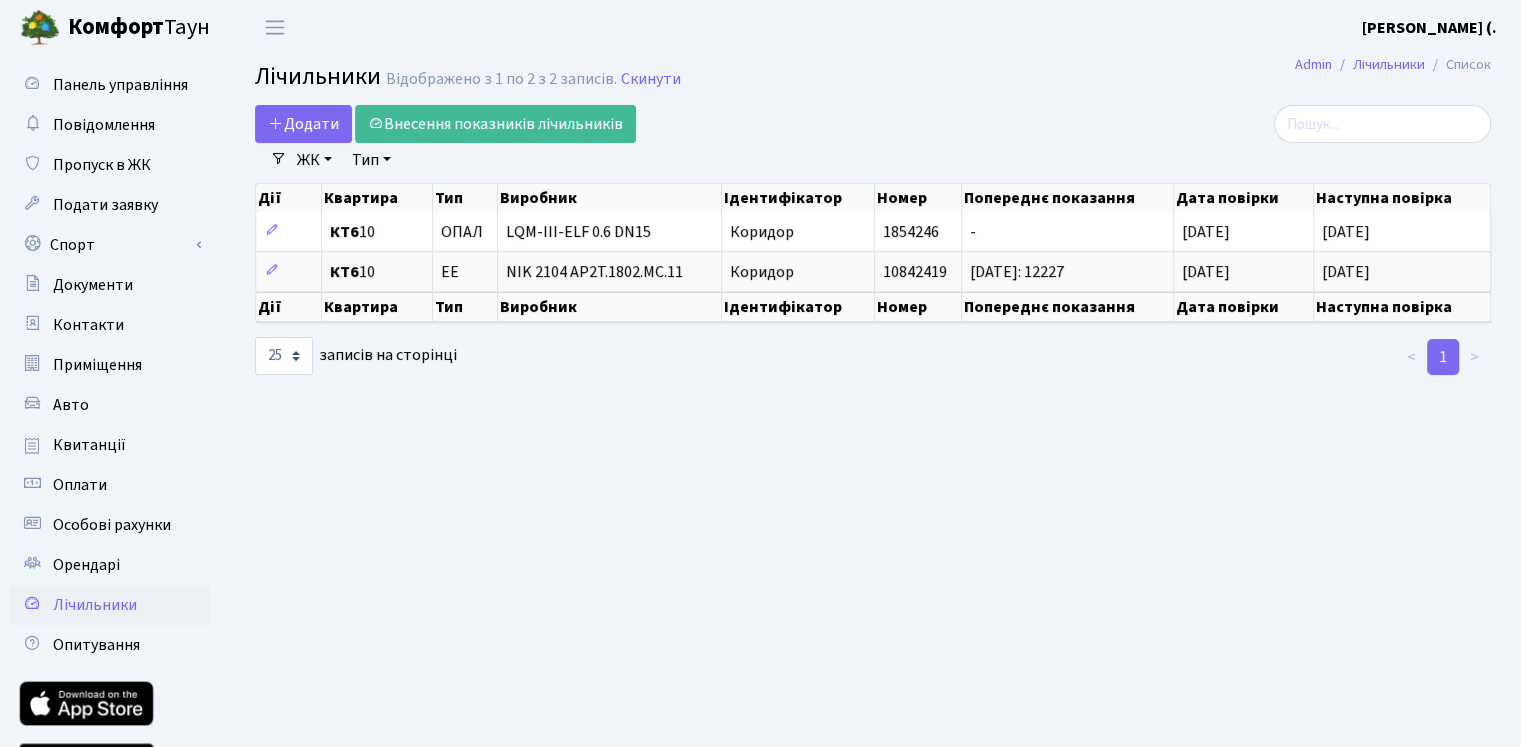 drag, startPoint x: 1173, startPoint y: -87, endPoint x: 1232, endPoint y: -87, distance: 59 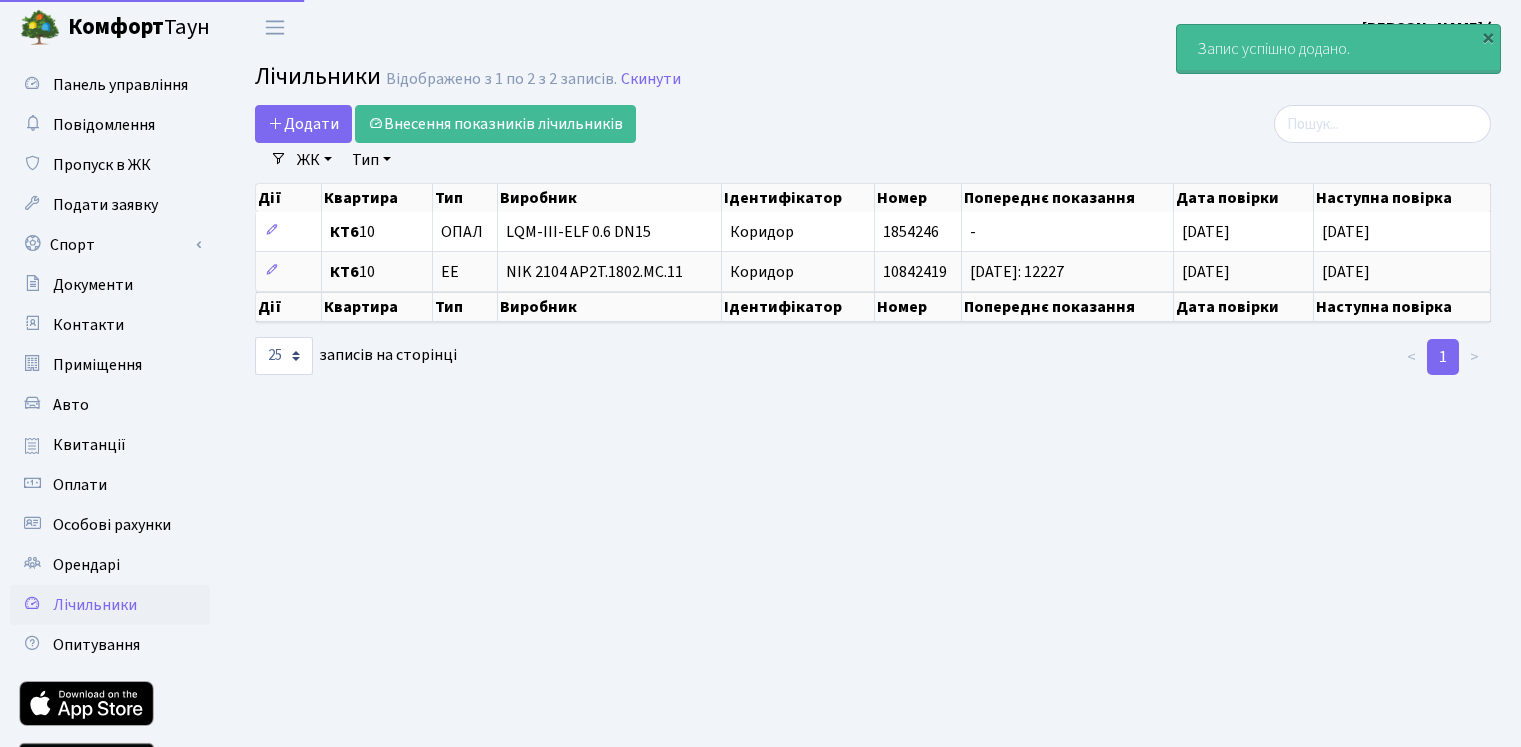 select on "25" 